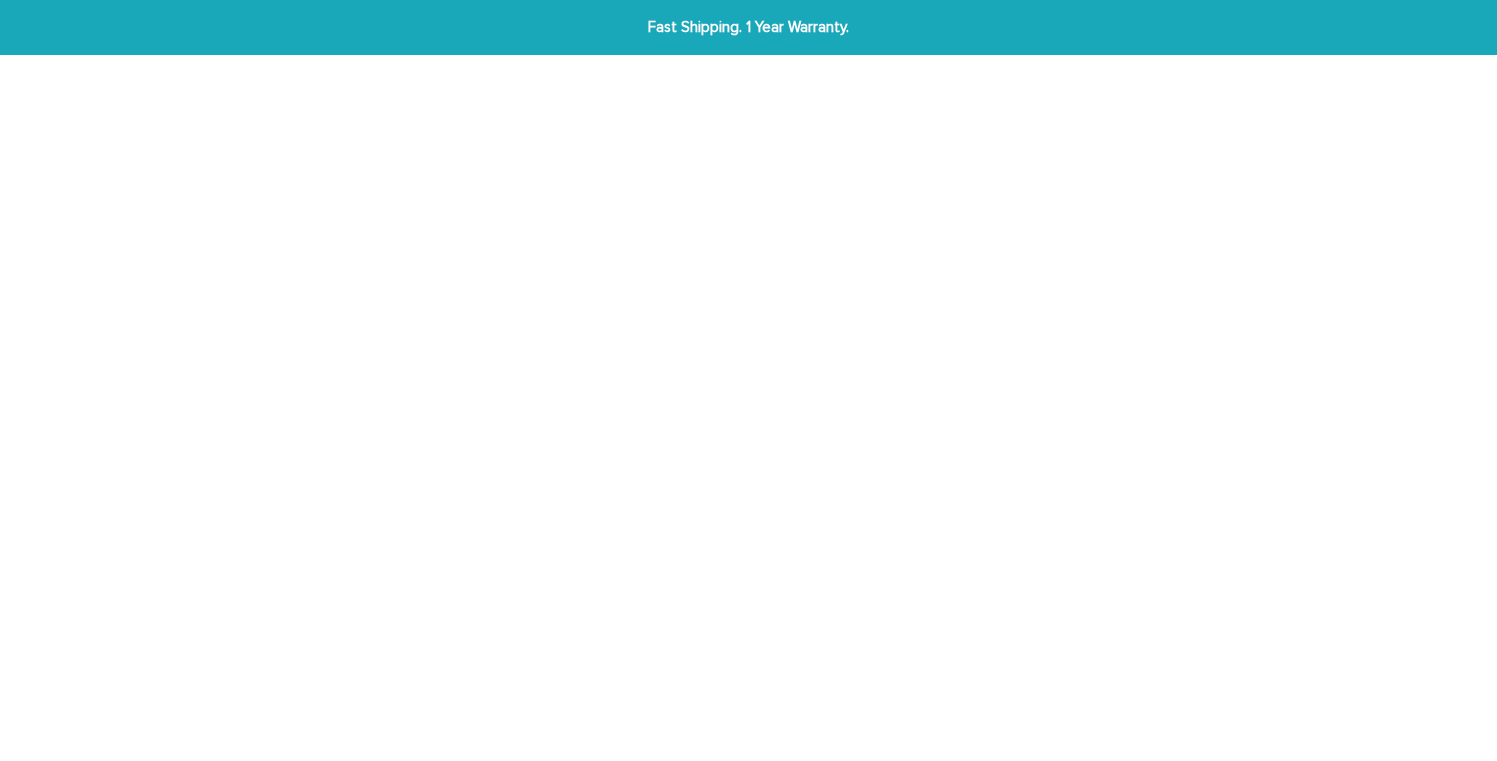 scroll, scrollTop: 0, scrollLeft: 0, axis: both 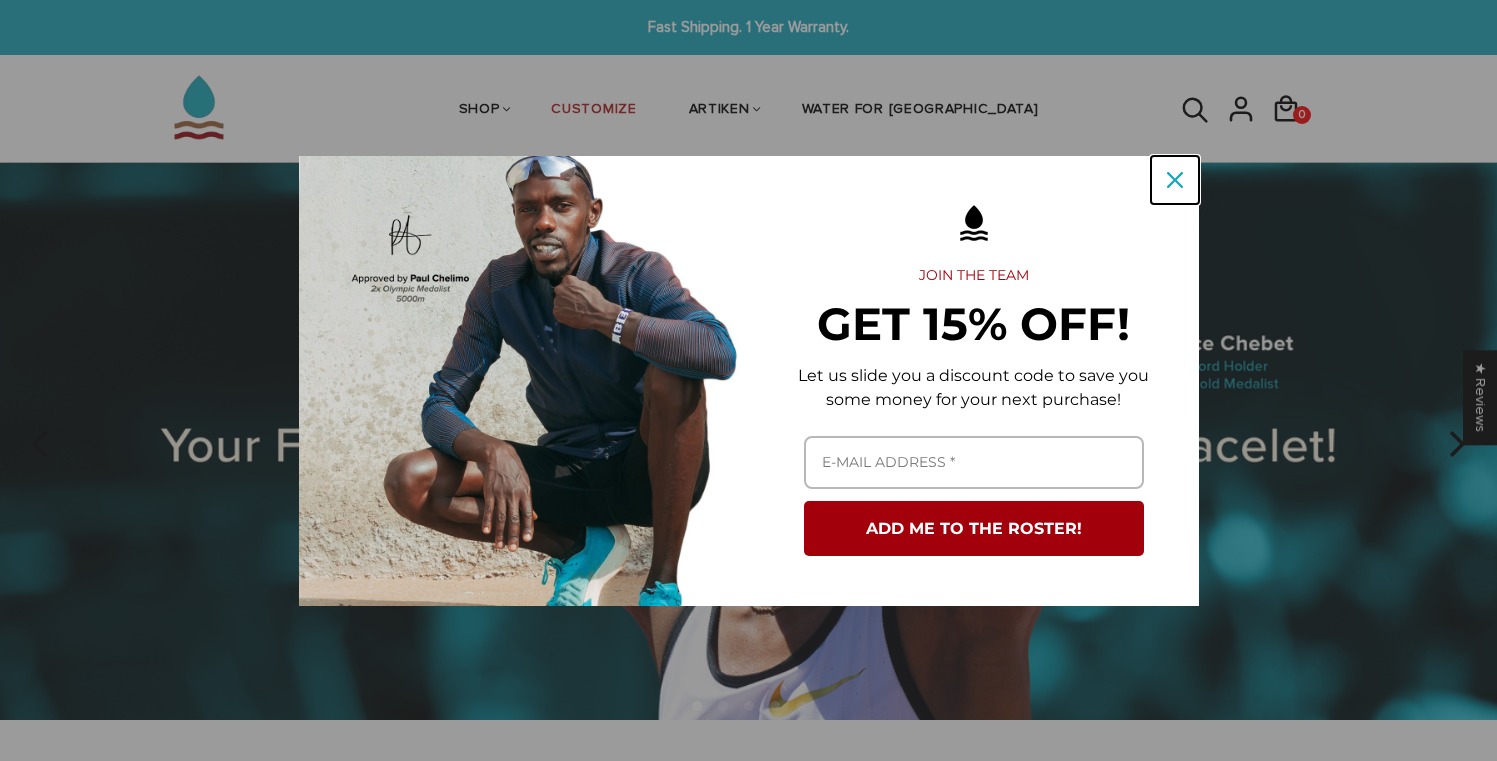 click at bounding box center [1175, 180] 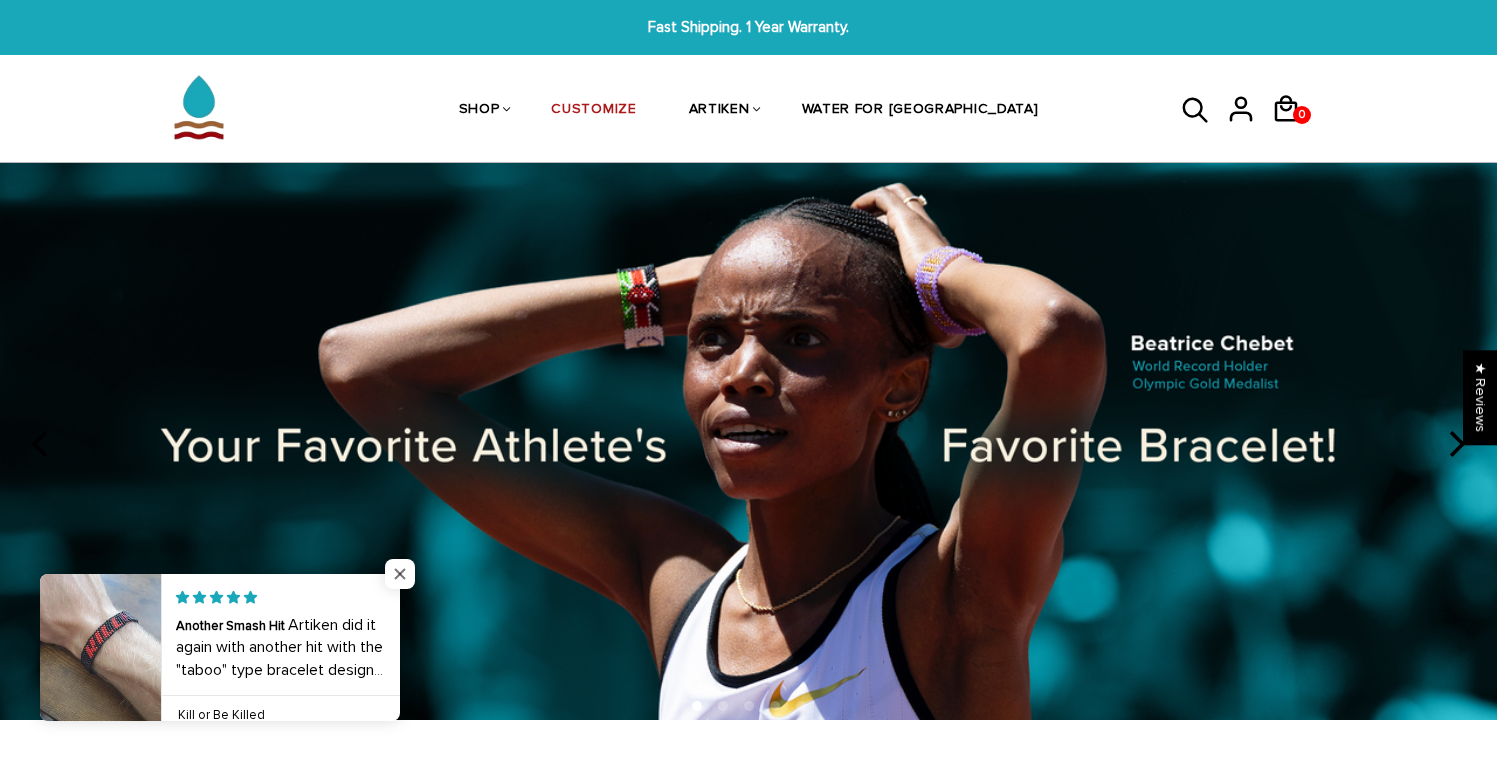 click at bounding box center [400, 574] 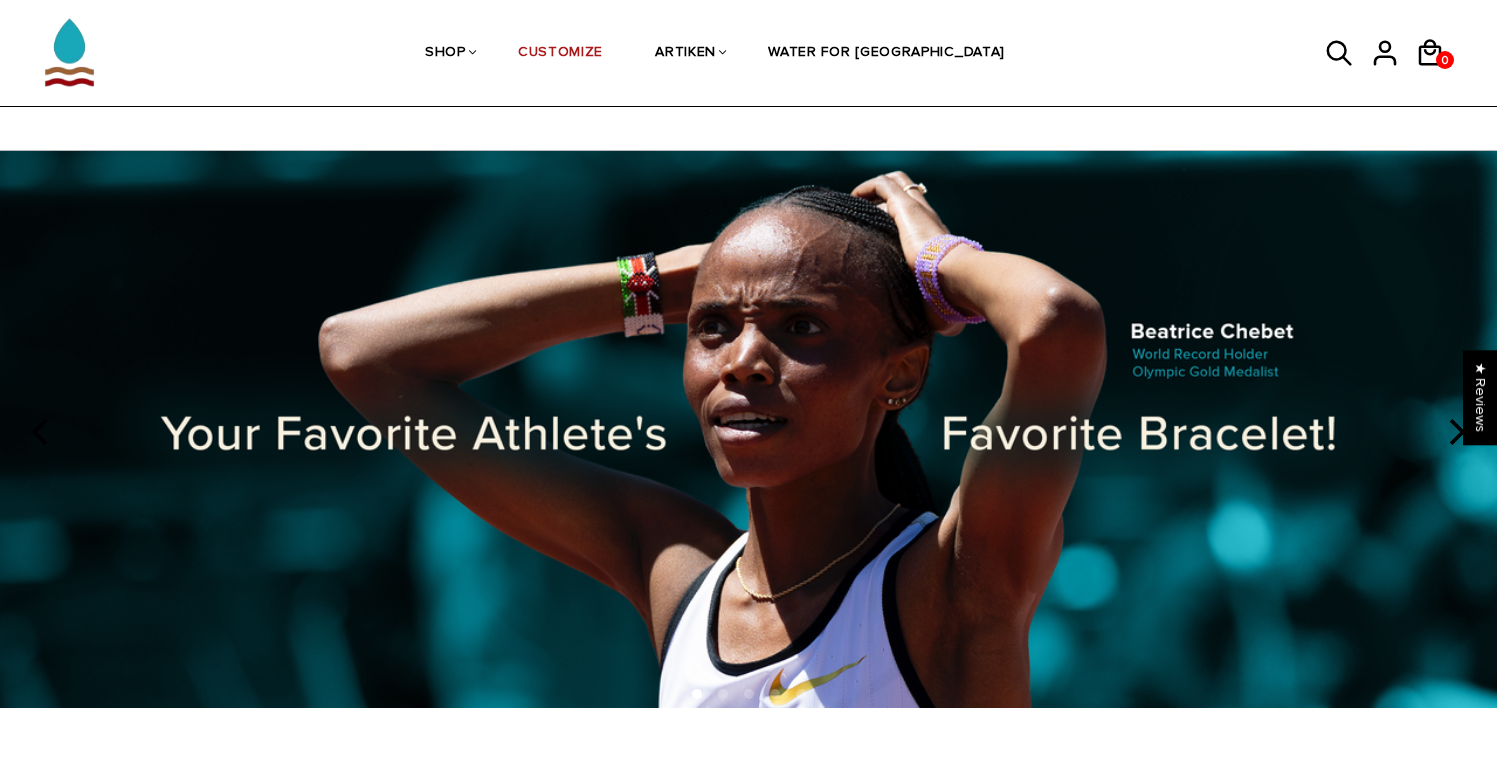 scroll, scrollTop: 0, scrollLeft: 0, axis: both 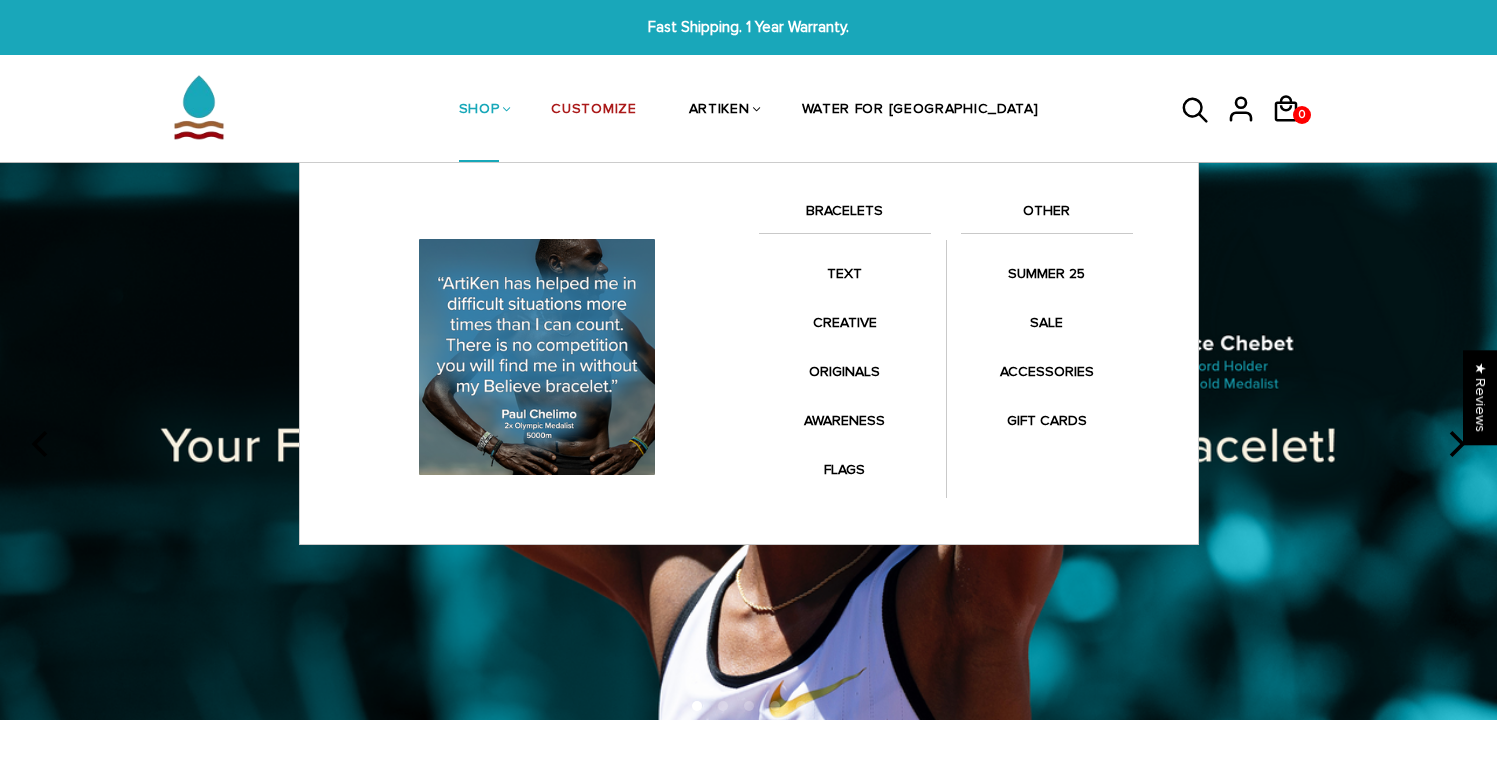 click on "BRACELETS" at bounding box center (845, 216) 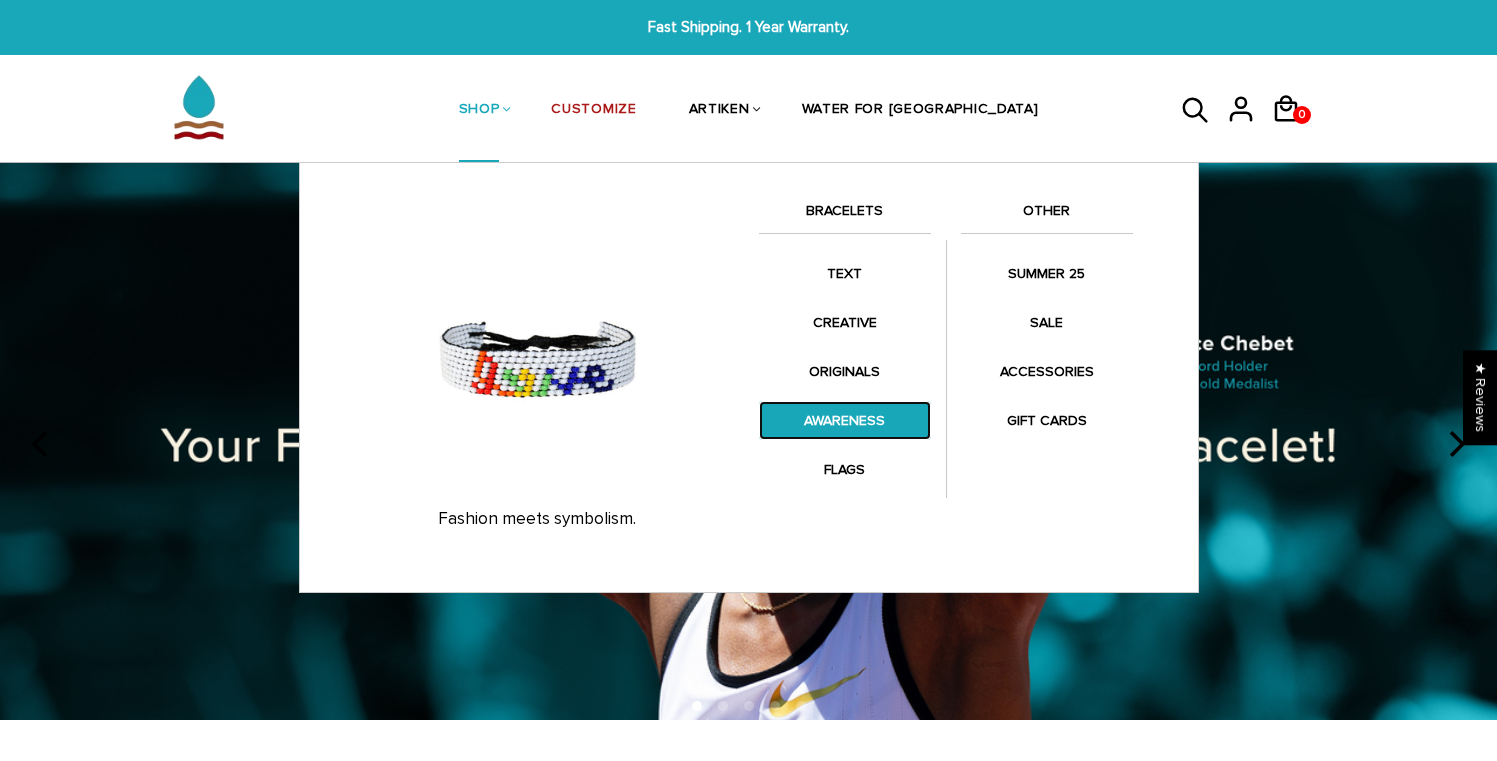 click on "AWARENESS" at bounding box center (845, 420) 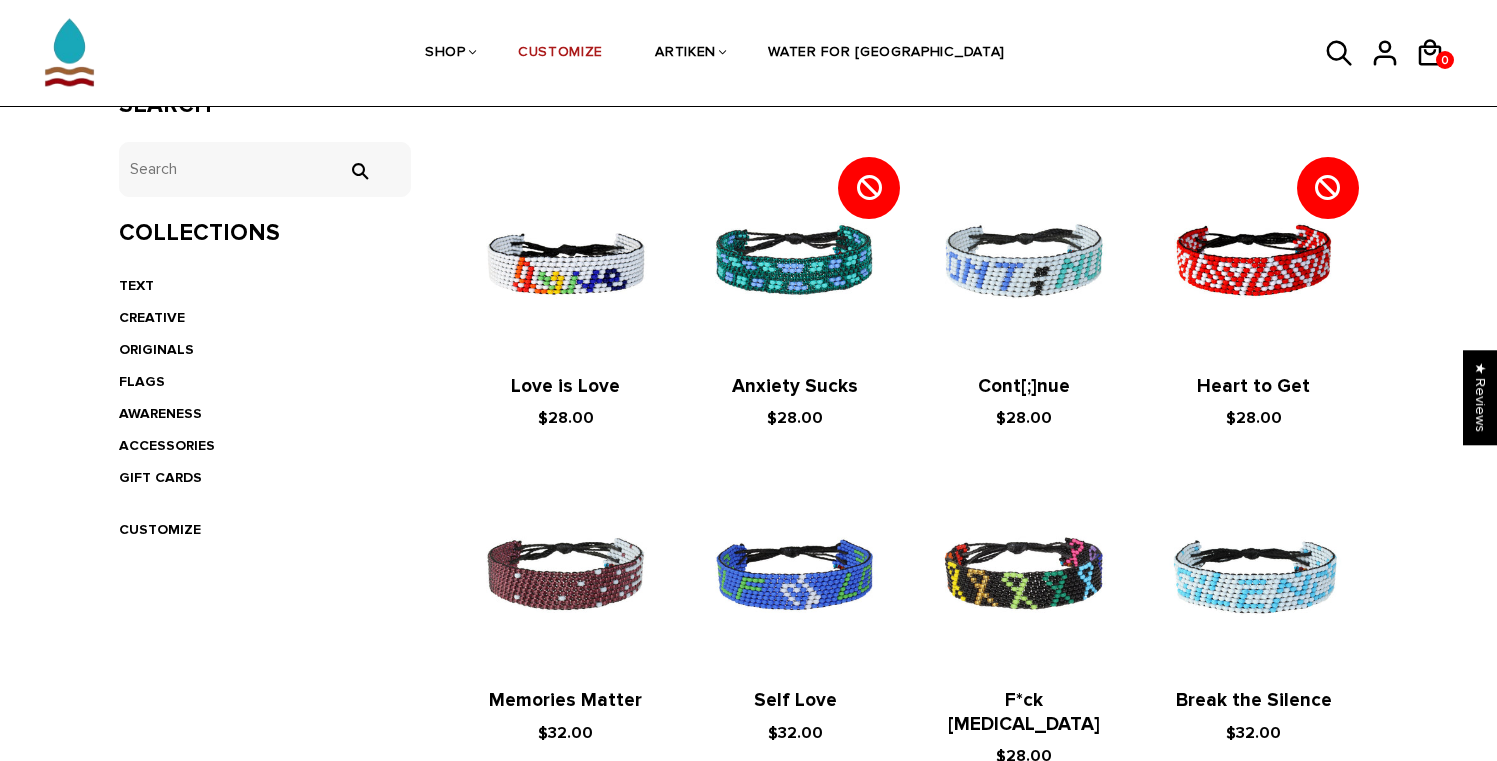 scroll, scrollTop: 400, scrollLeft: 0, axis: vertical 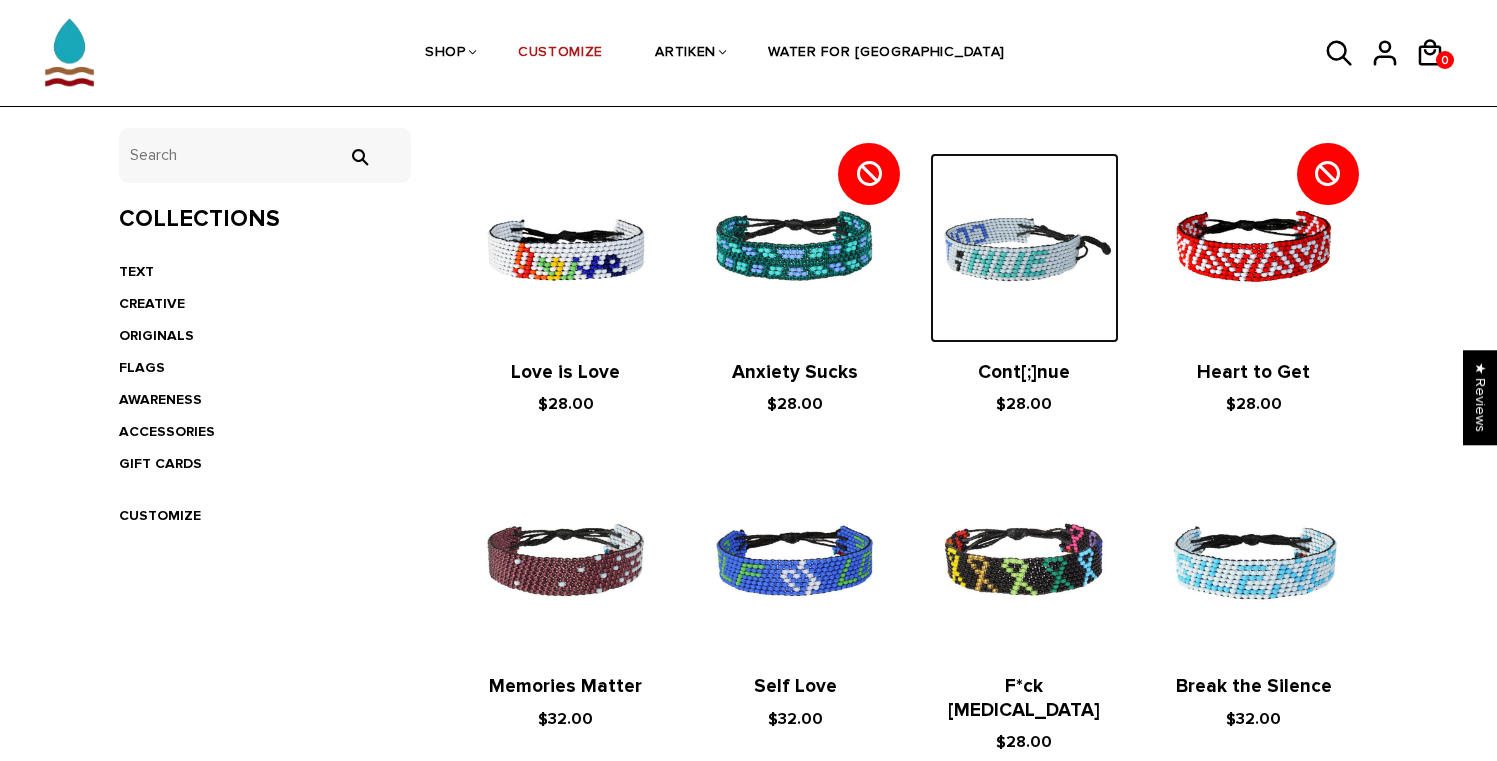 click at bounding box center [1024, 247] 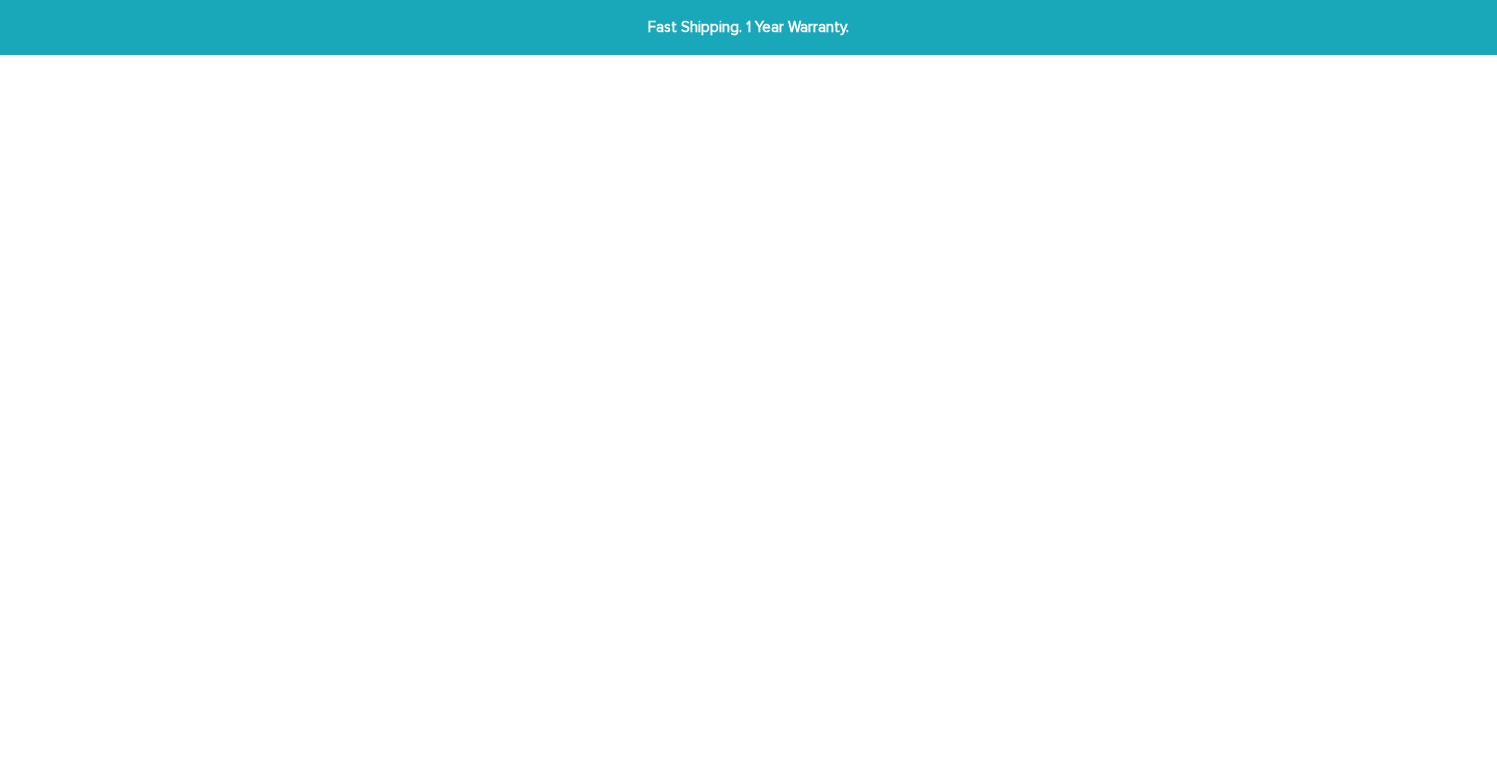 scroll, scrollTop: 0, scrollLeft: 0, axis: both 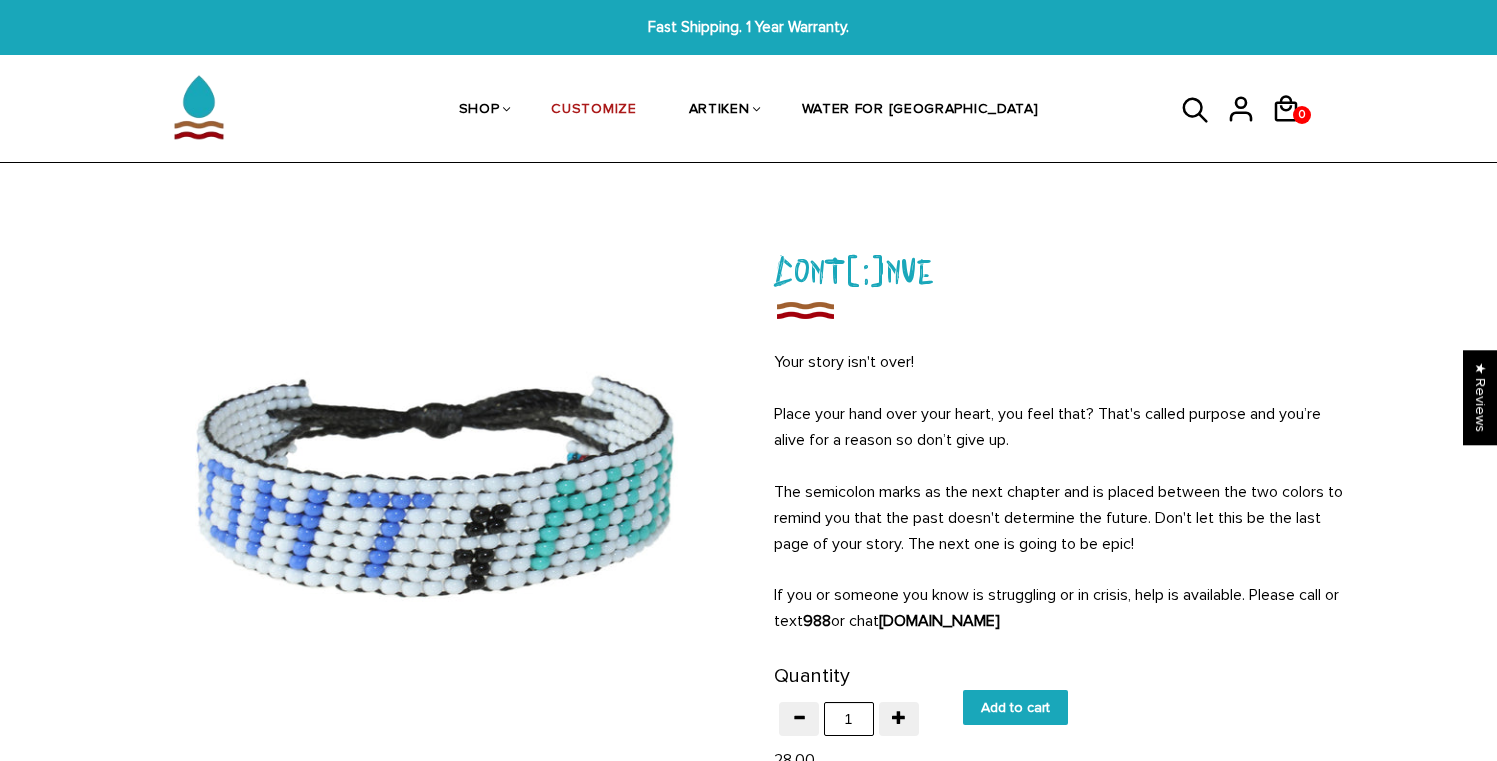 click on "Add to cart" at bounding box center [1015, 707] 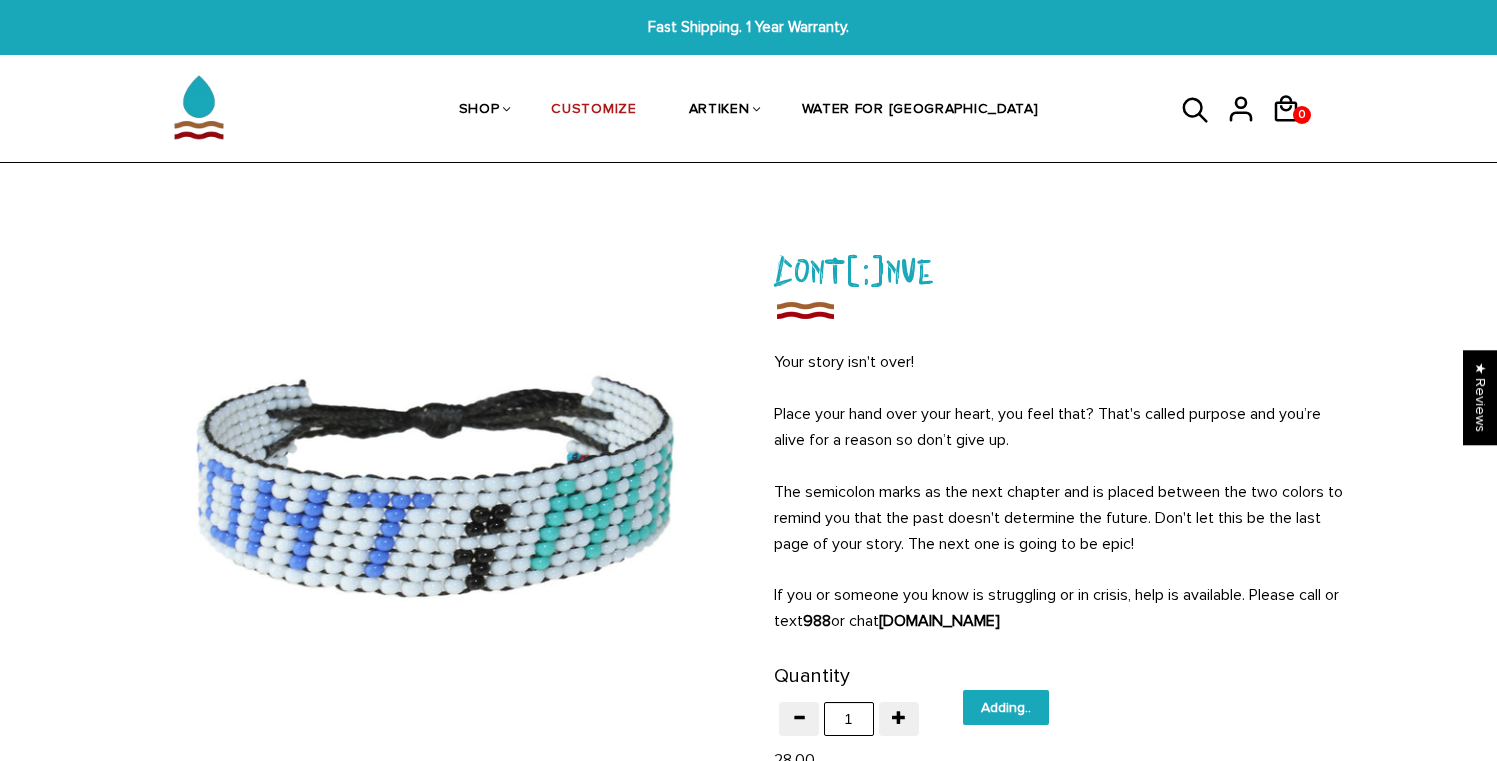 type on "Add to cart" 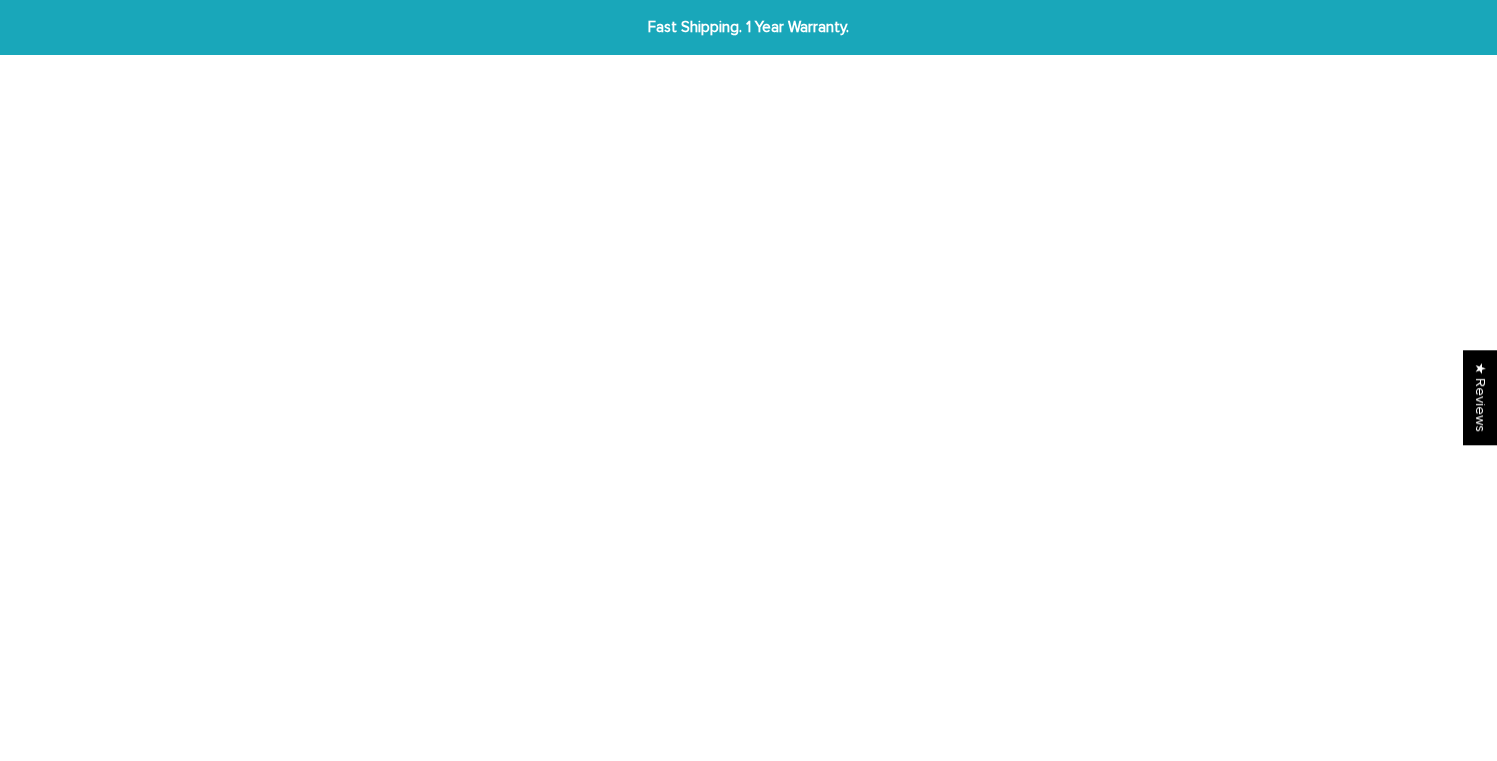 scroll, scrollTop: 0, scrollLeft: 0, axis: both 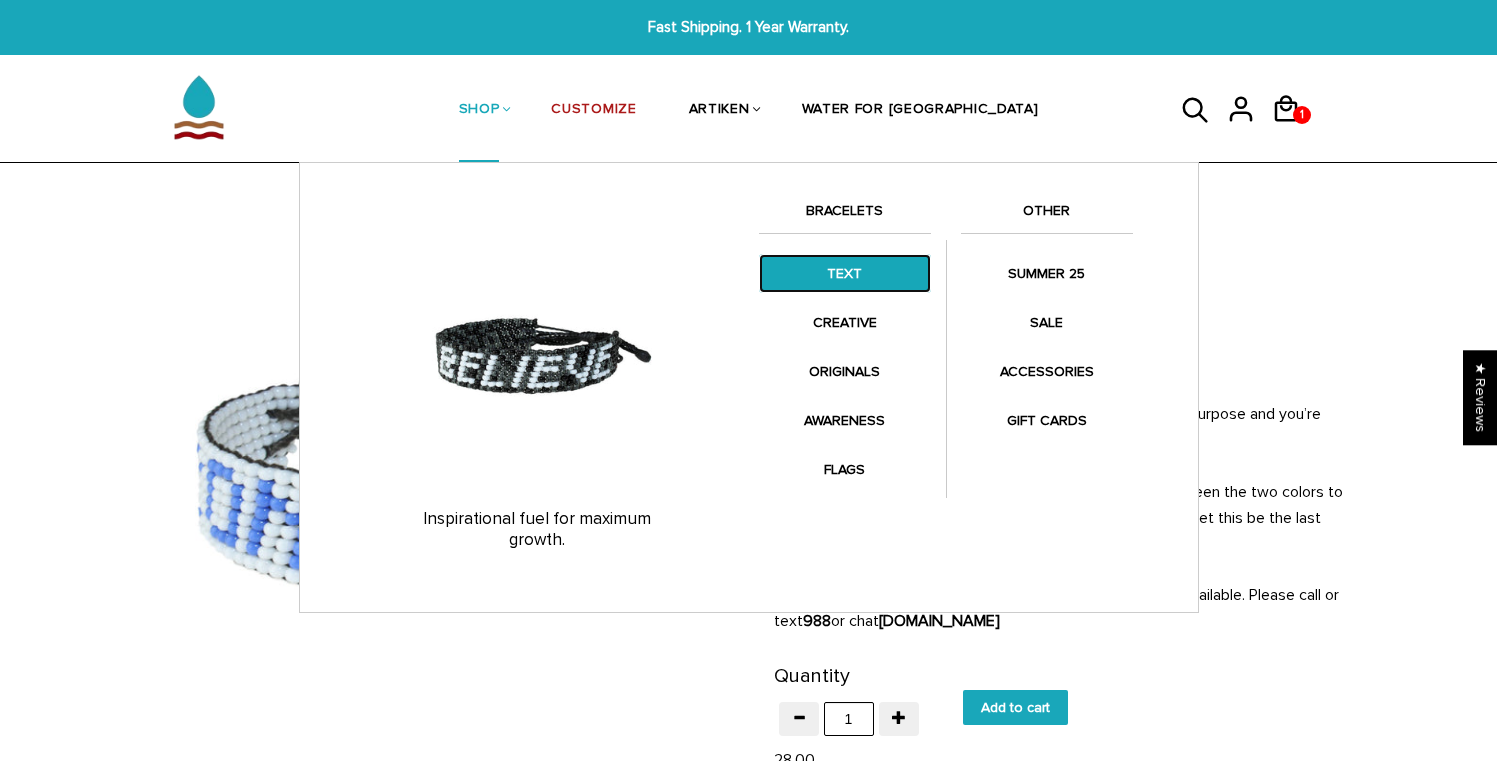 click on "TEXT" at bounding box center [845, 273] 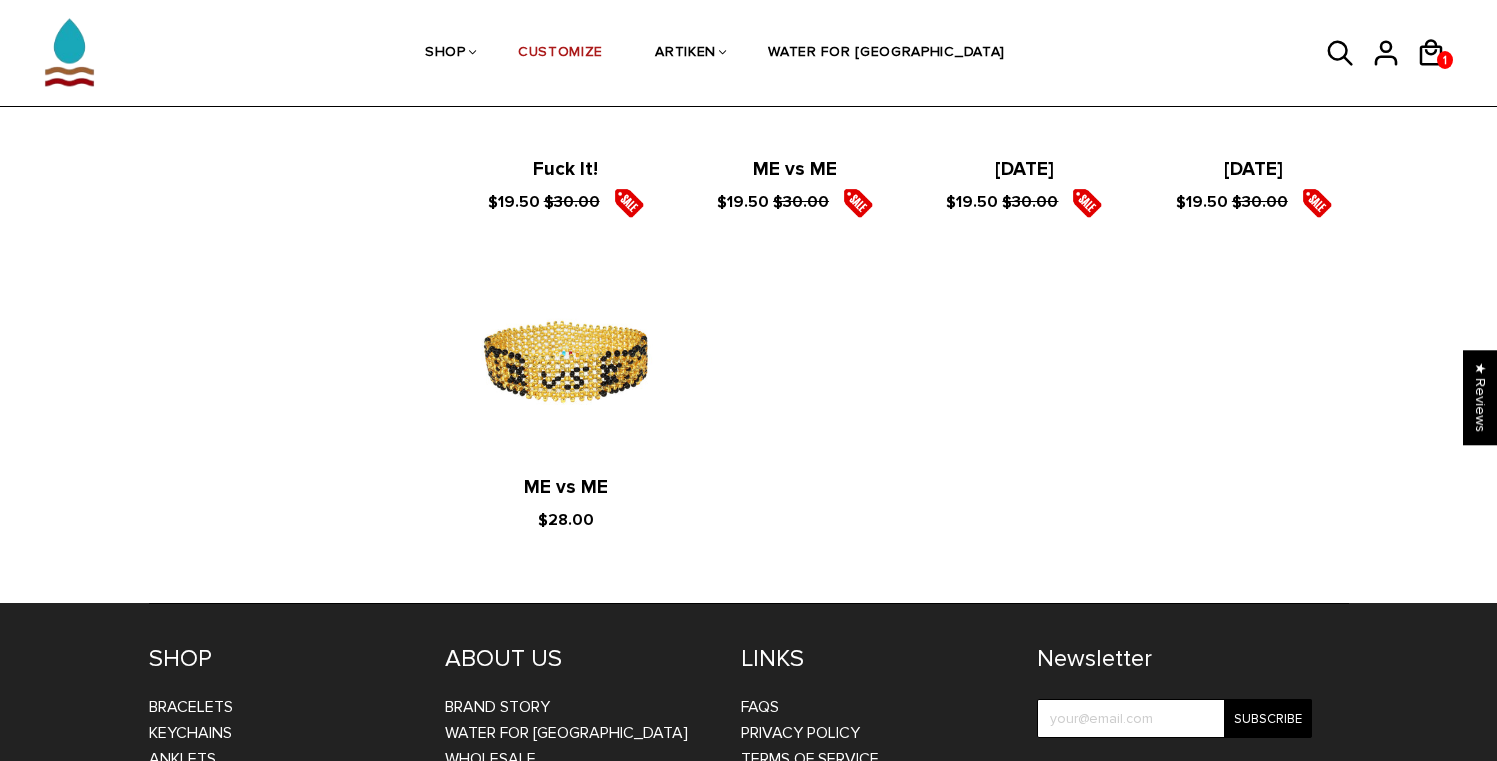 scroll, scrollTop: 2880, scrollLeft: 0, axis: vertical 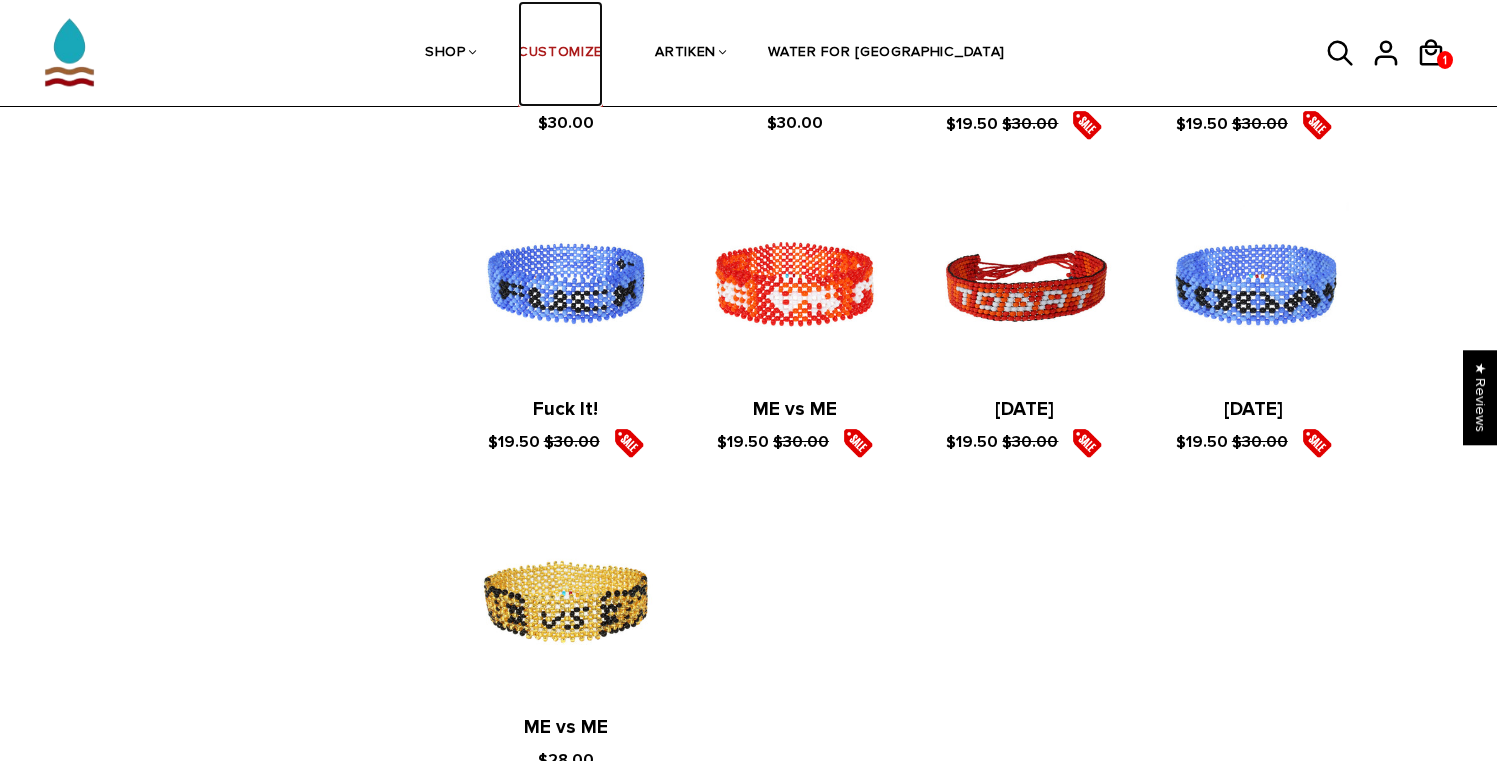 click on "CUSTOMIZE" at bounding box center [560, 54] 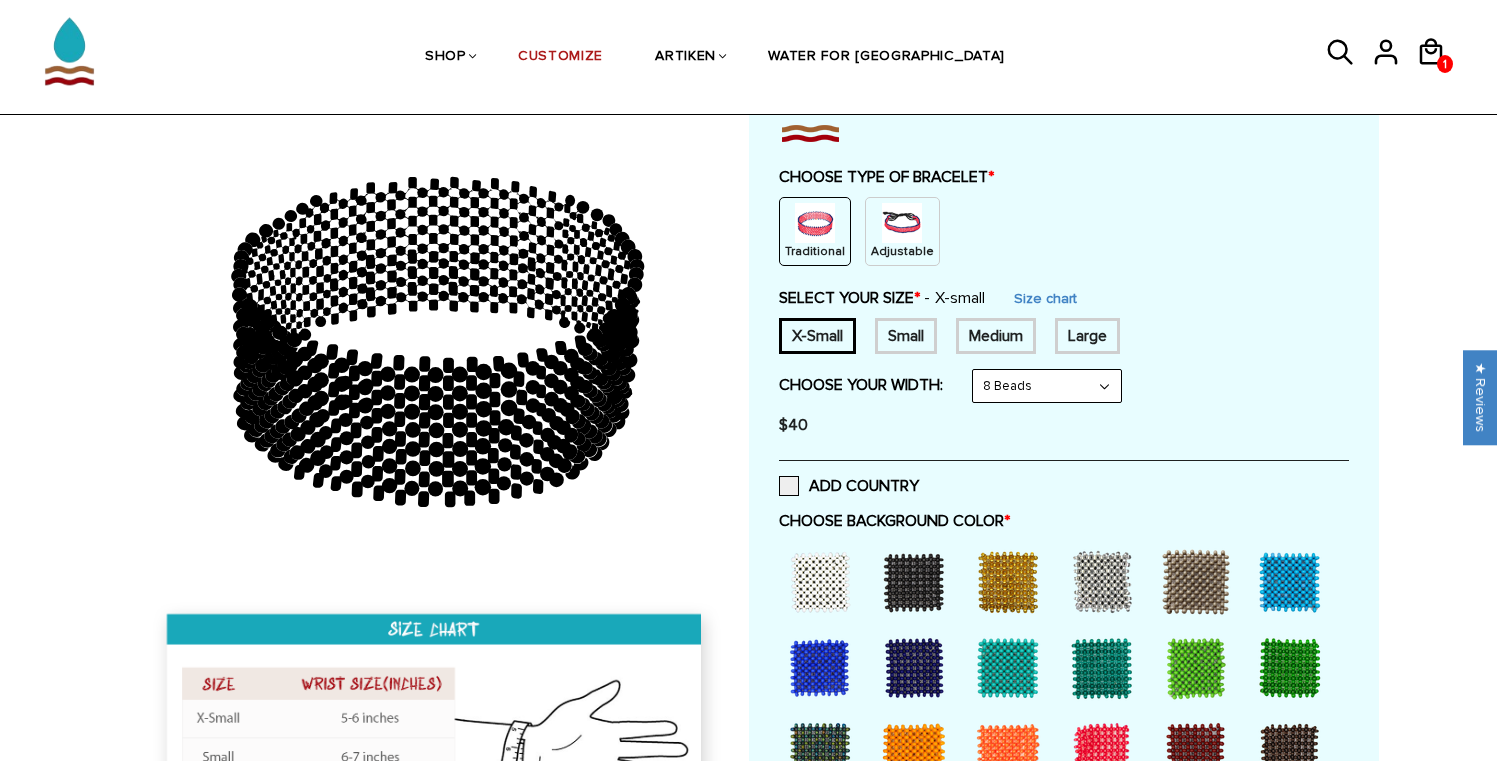 scroll, scrollTop: 160, scrollLeft: 0, axis: vertical 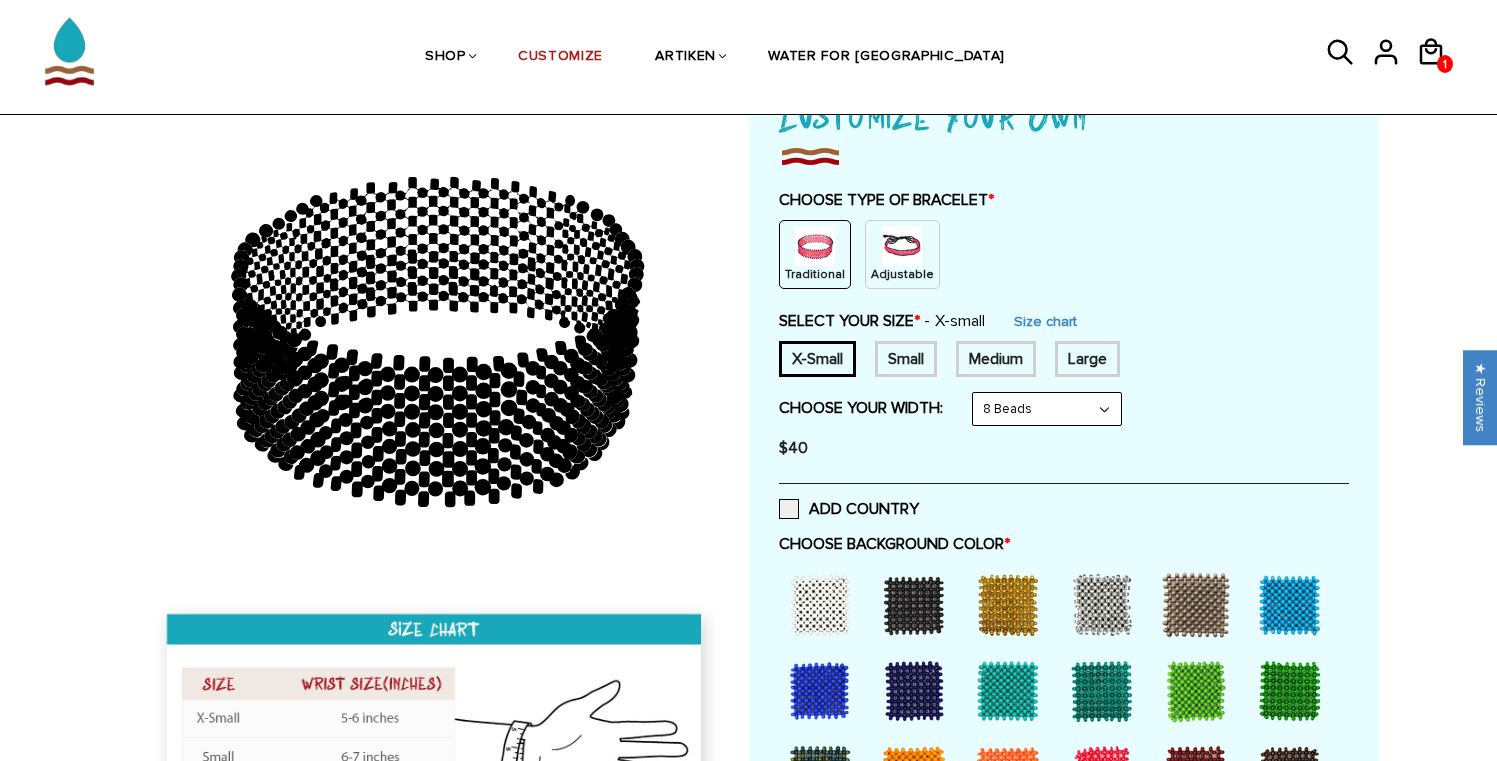 click at bounding box center (902, 246) 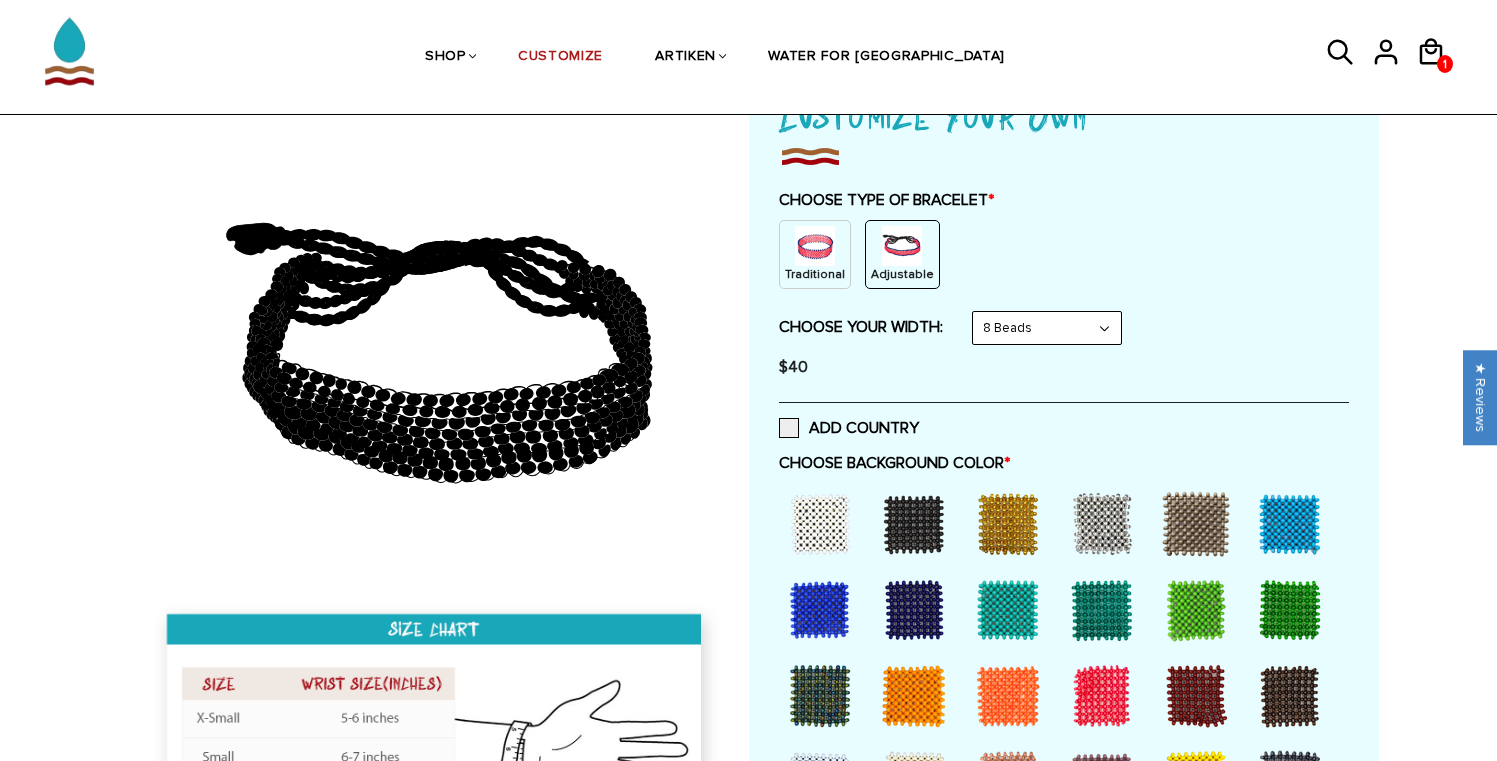 click on "8 Beads
6 Beads
10 Beads" at bounding box center (1047, 328) 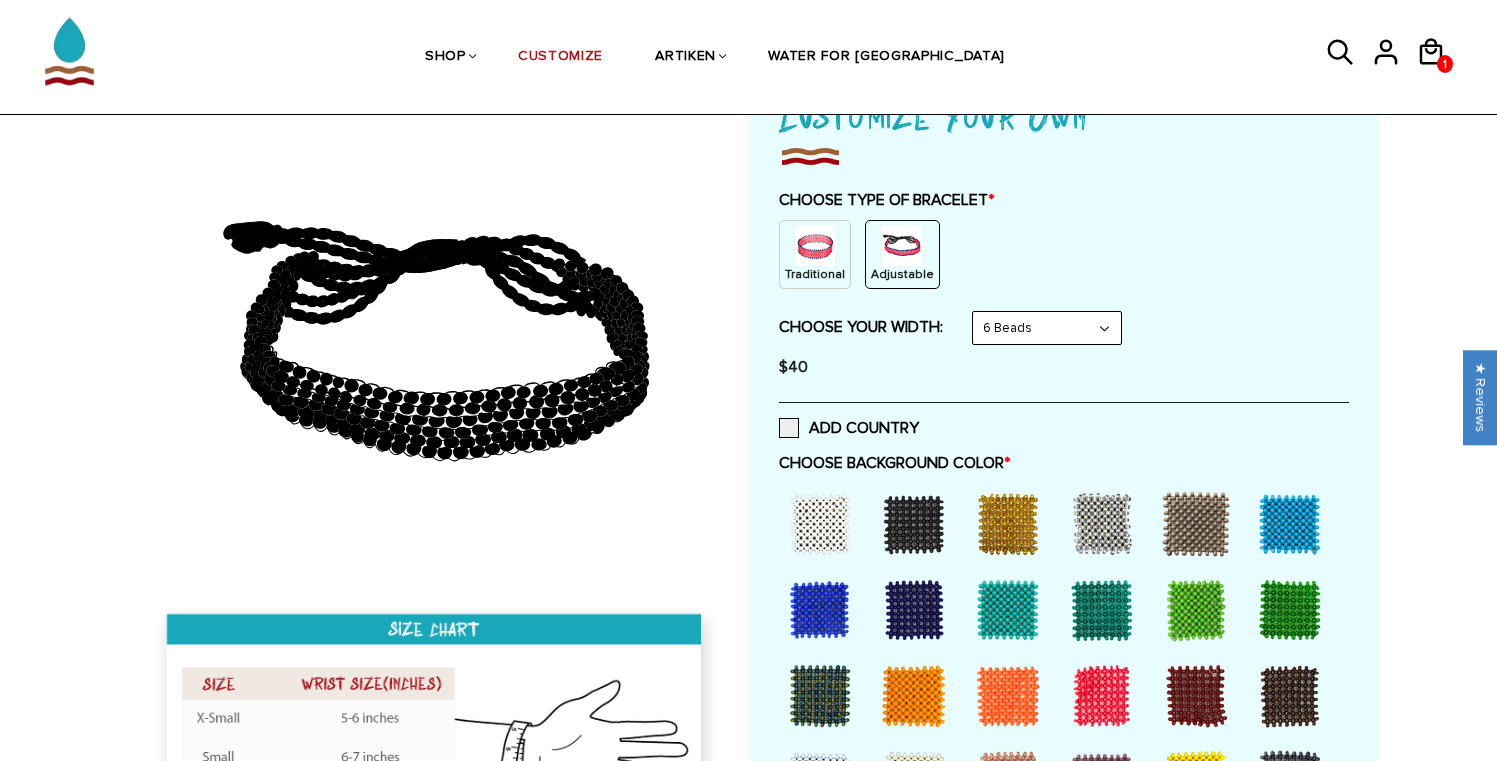 click on "8 Beads
6 Beads
10 Beads" at bounding box center (1047, 328) 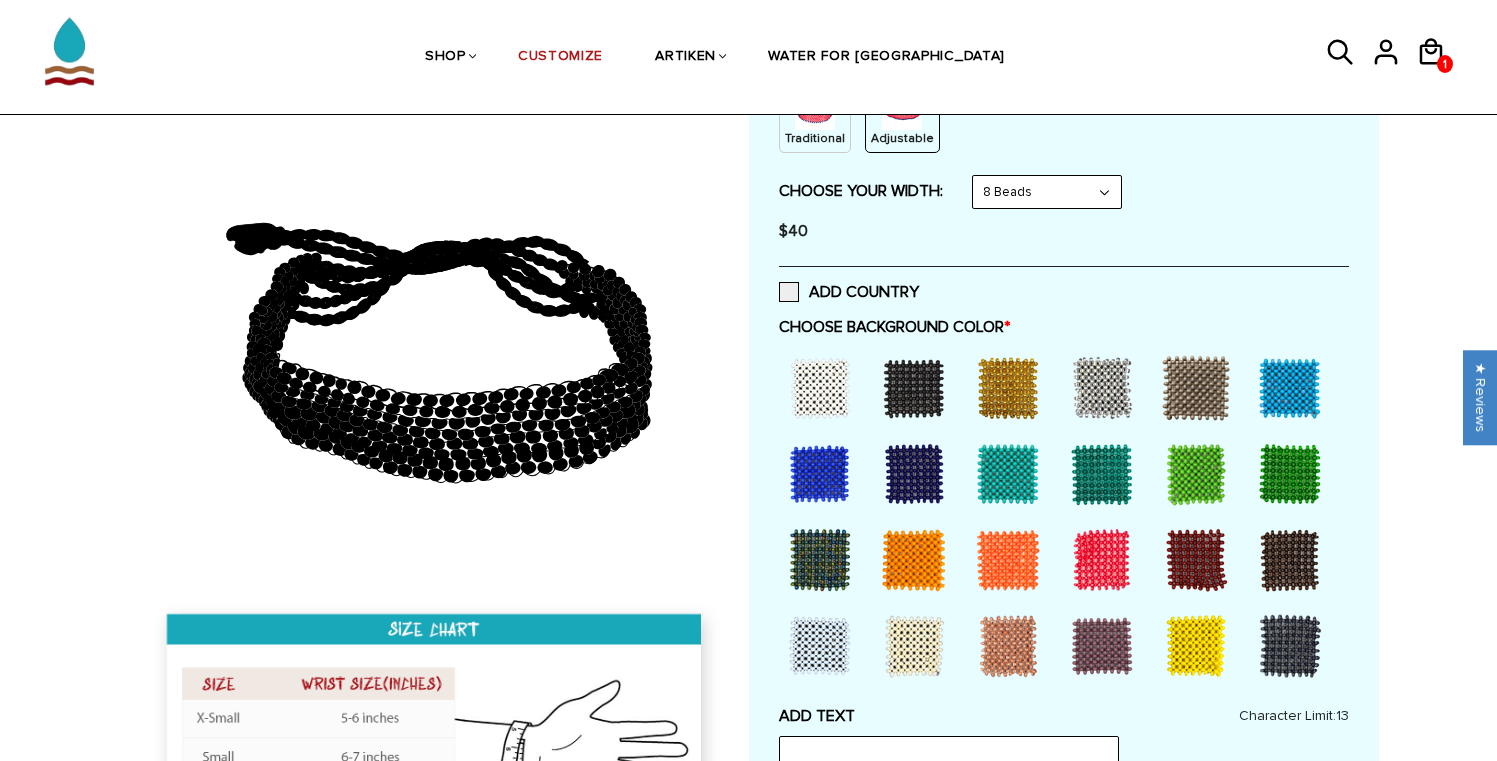 scroll, scrollTop: 320, scrollLeft: 0, axis: vertical 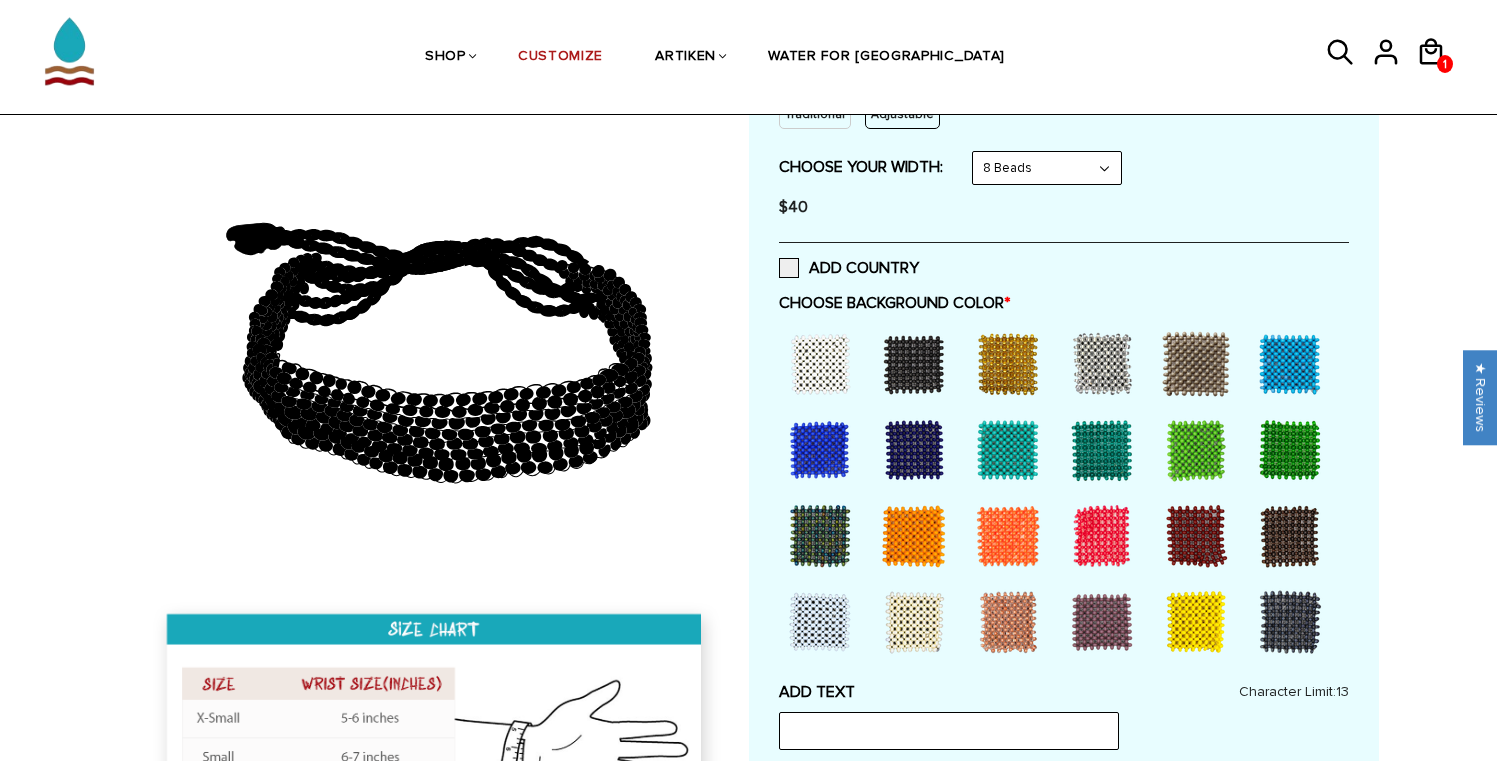 click at bounding box center (914, 364) 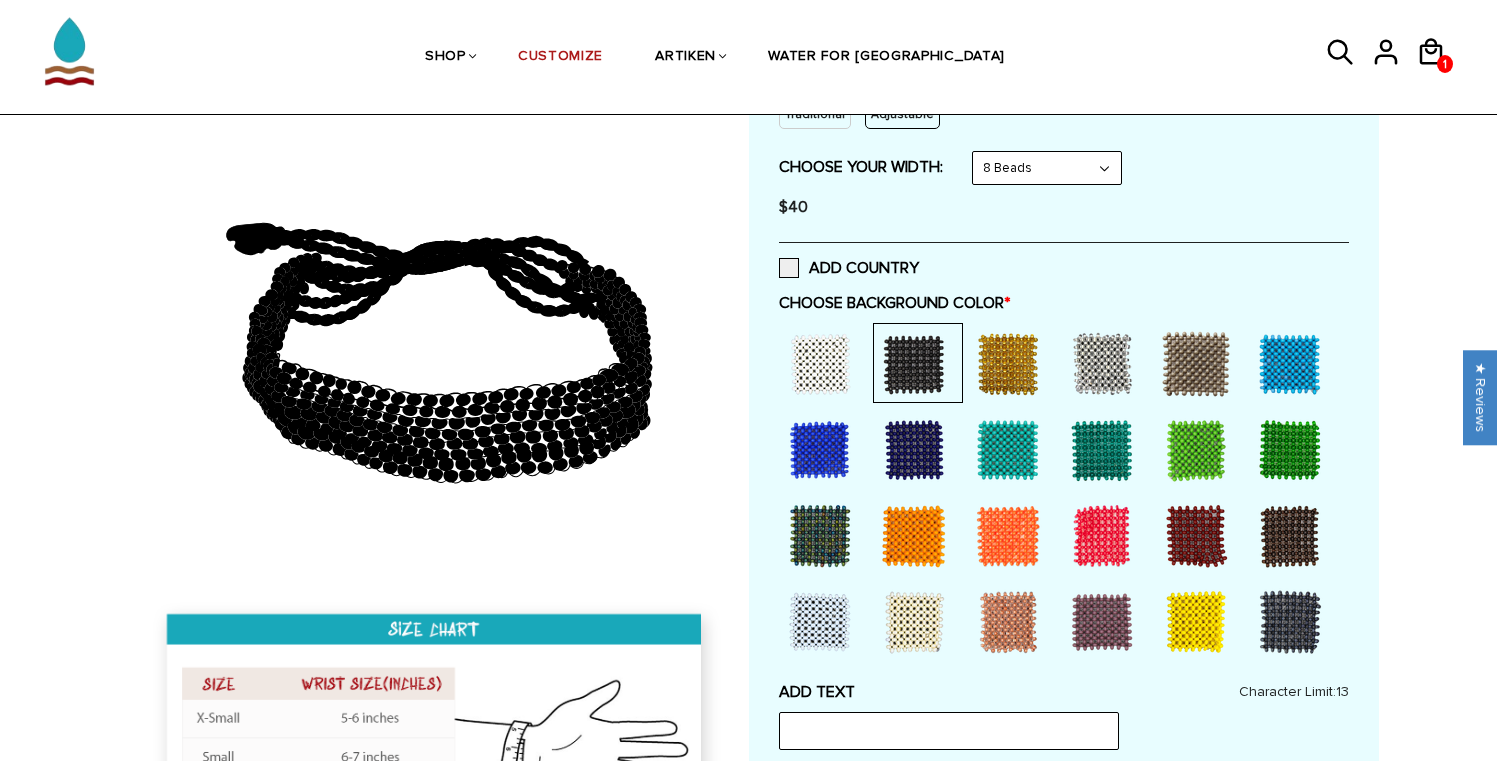 click at bounding box center (1102, 364) 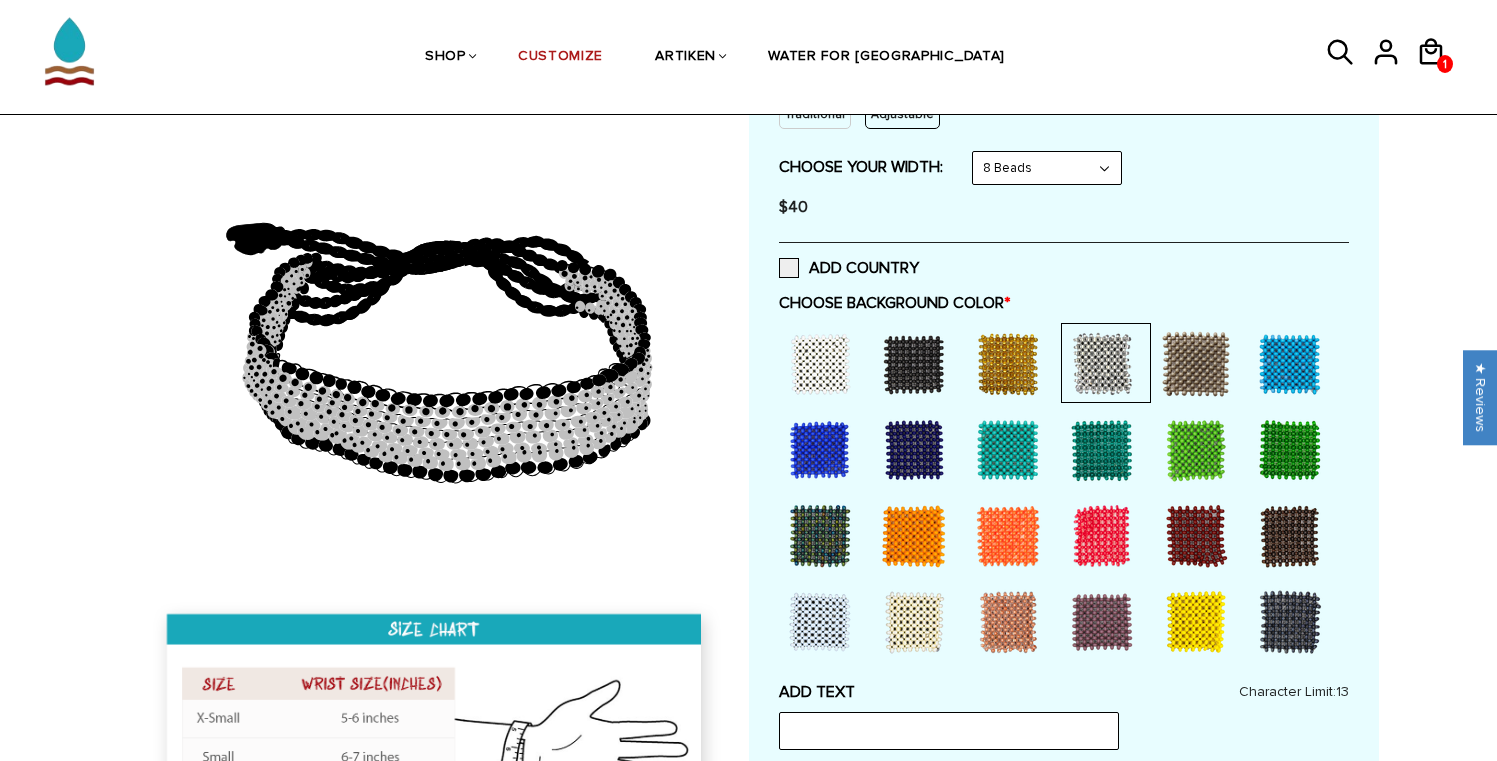 click at bounding box center (914, 364) 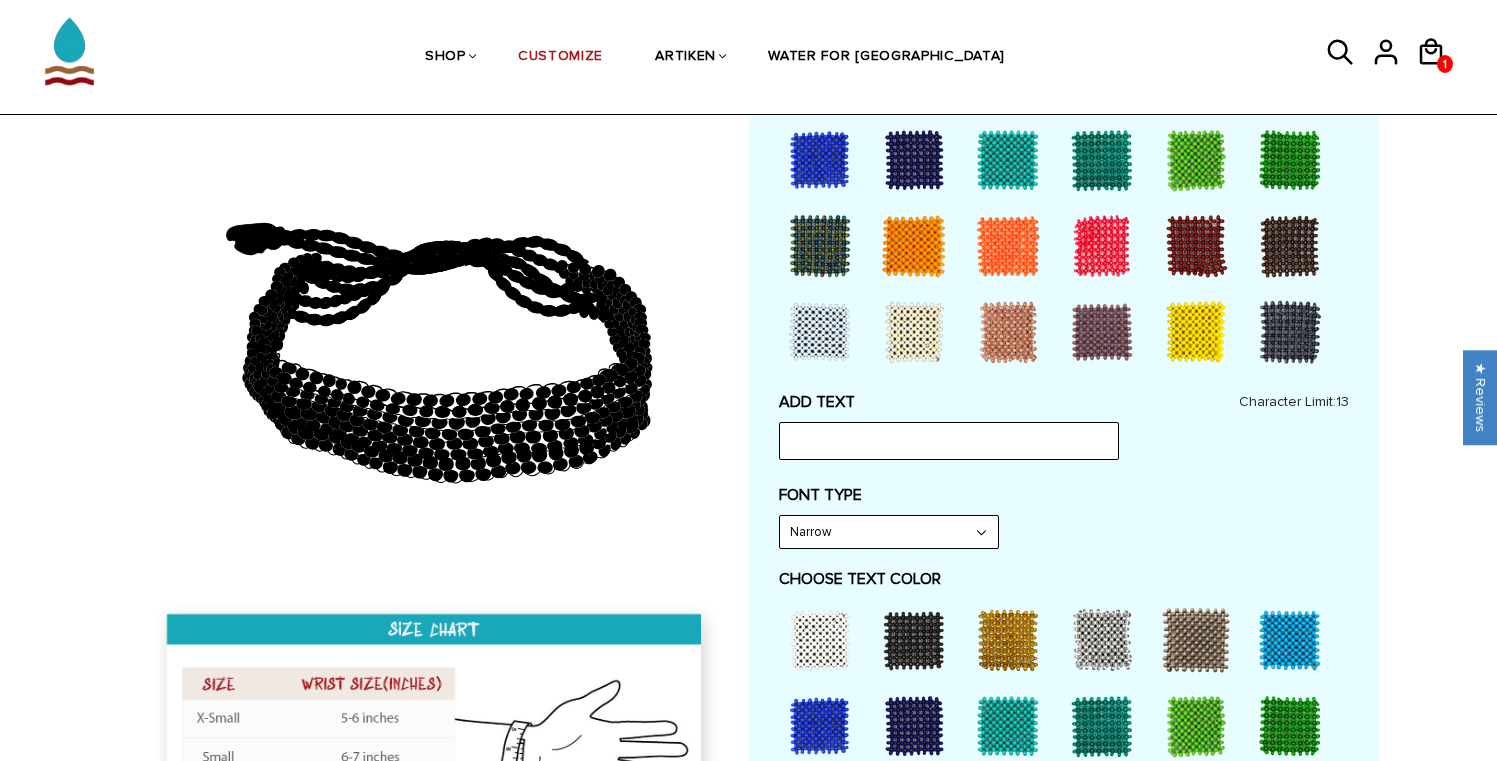 scroll, scrollTop: 640, scrollLeft: 0, axis: vertical 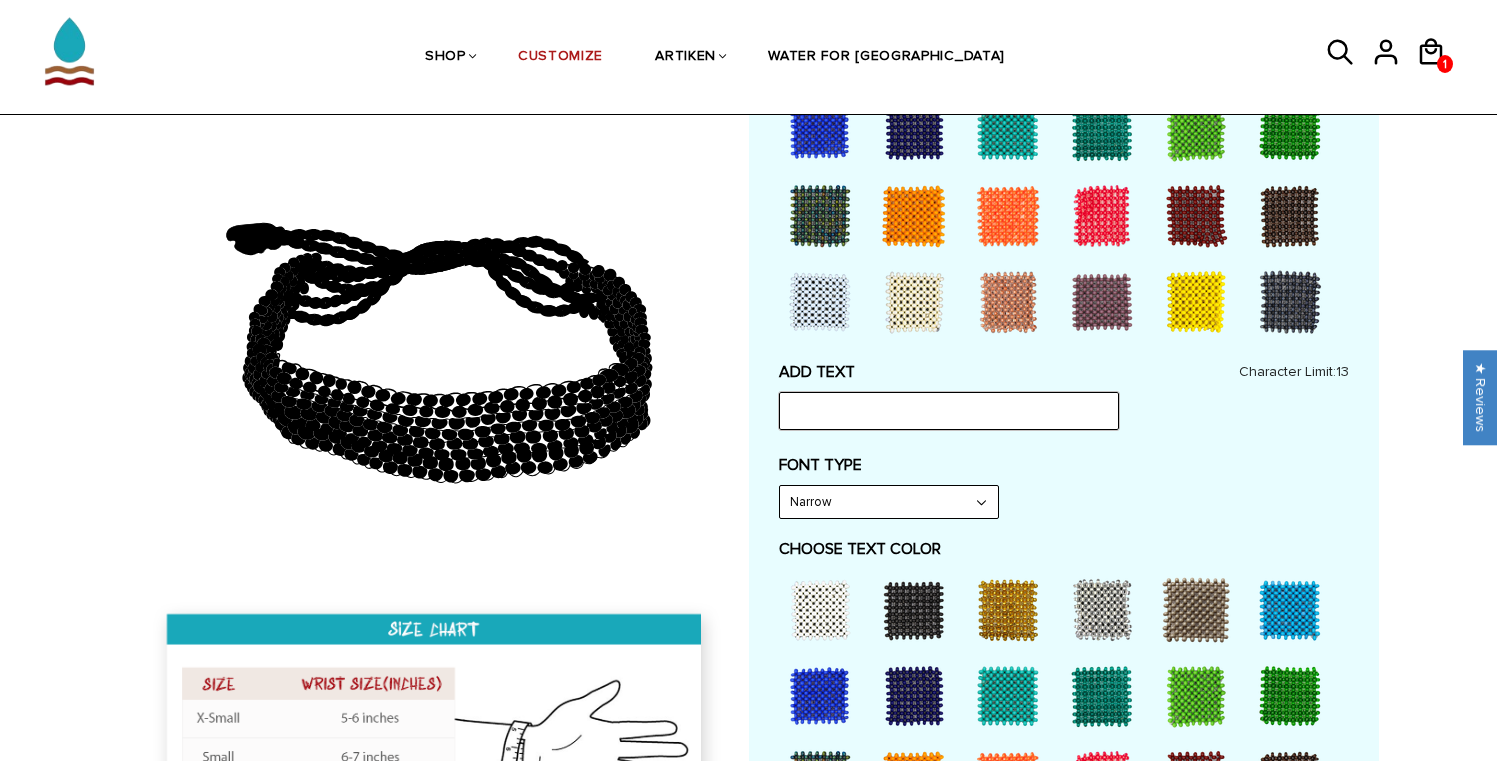 click at bounding box center [949, 411] 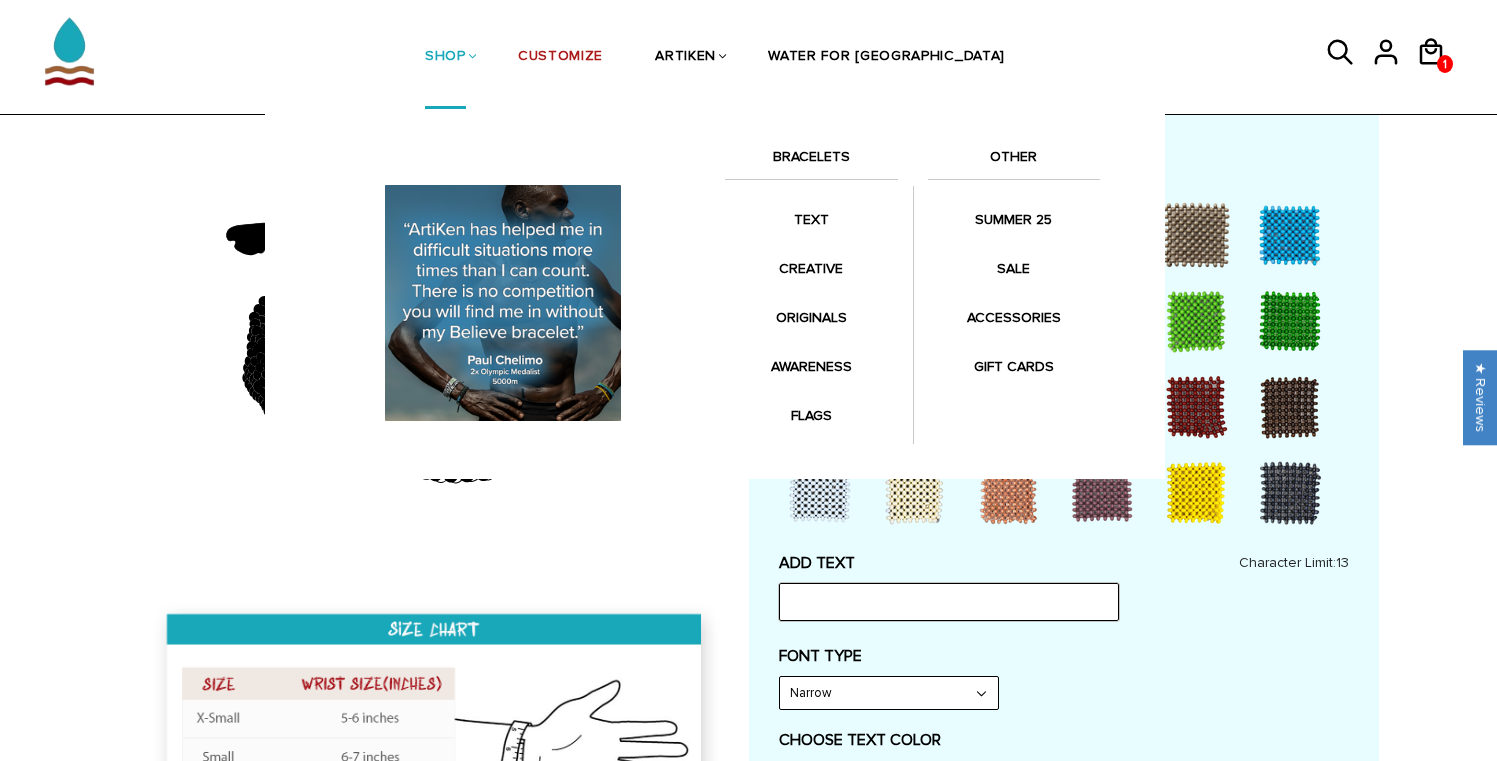 scroll, scrollTop: 160, scrollLeft: 0, axis: vertical 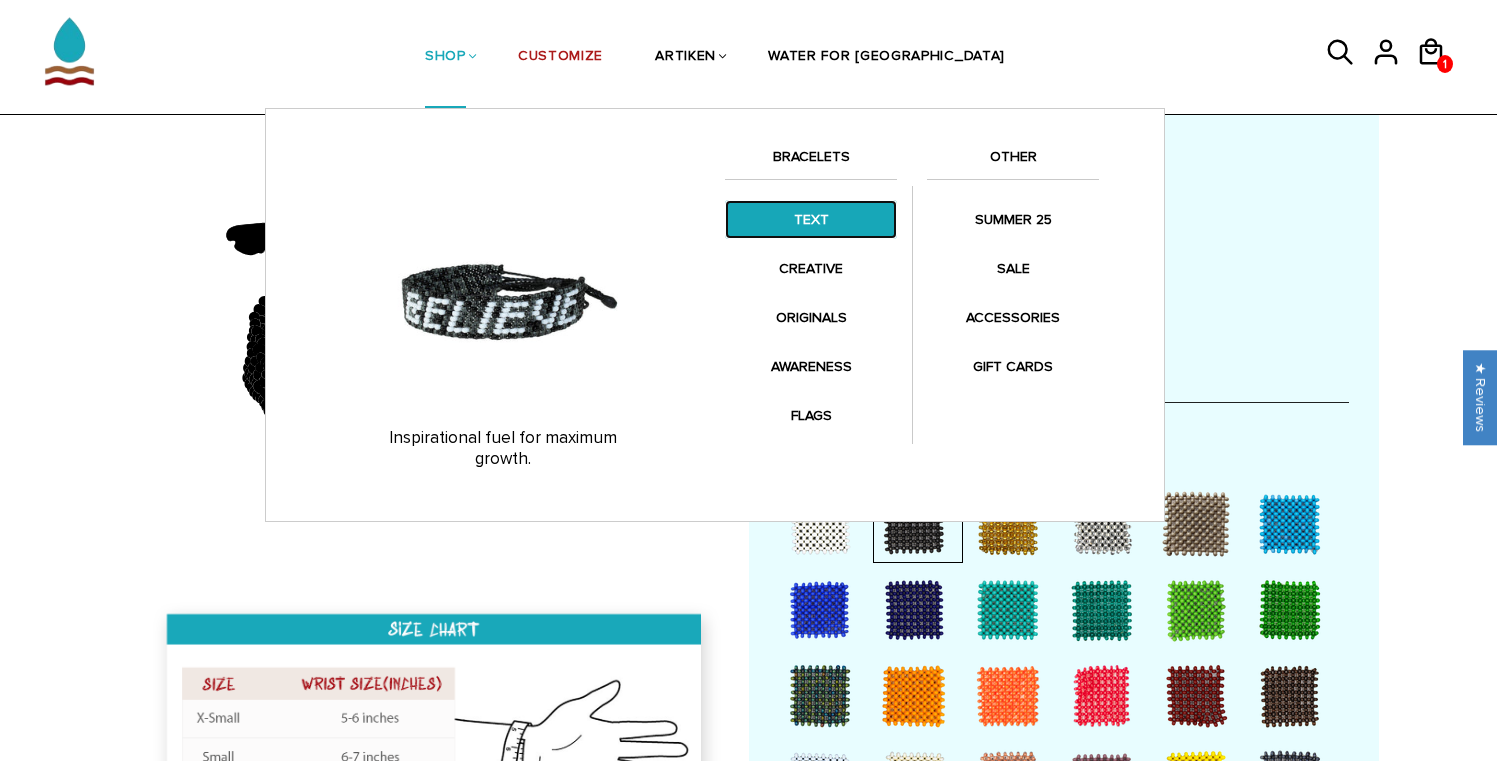 click on "TEXT" at bounding box center (811, 219) 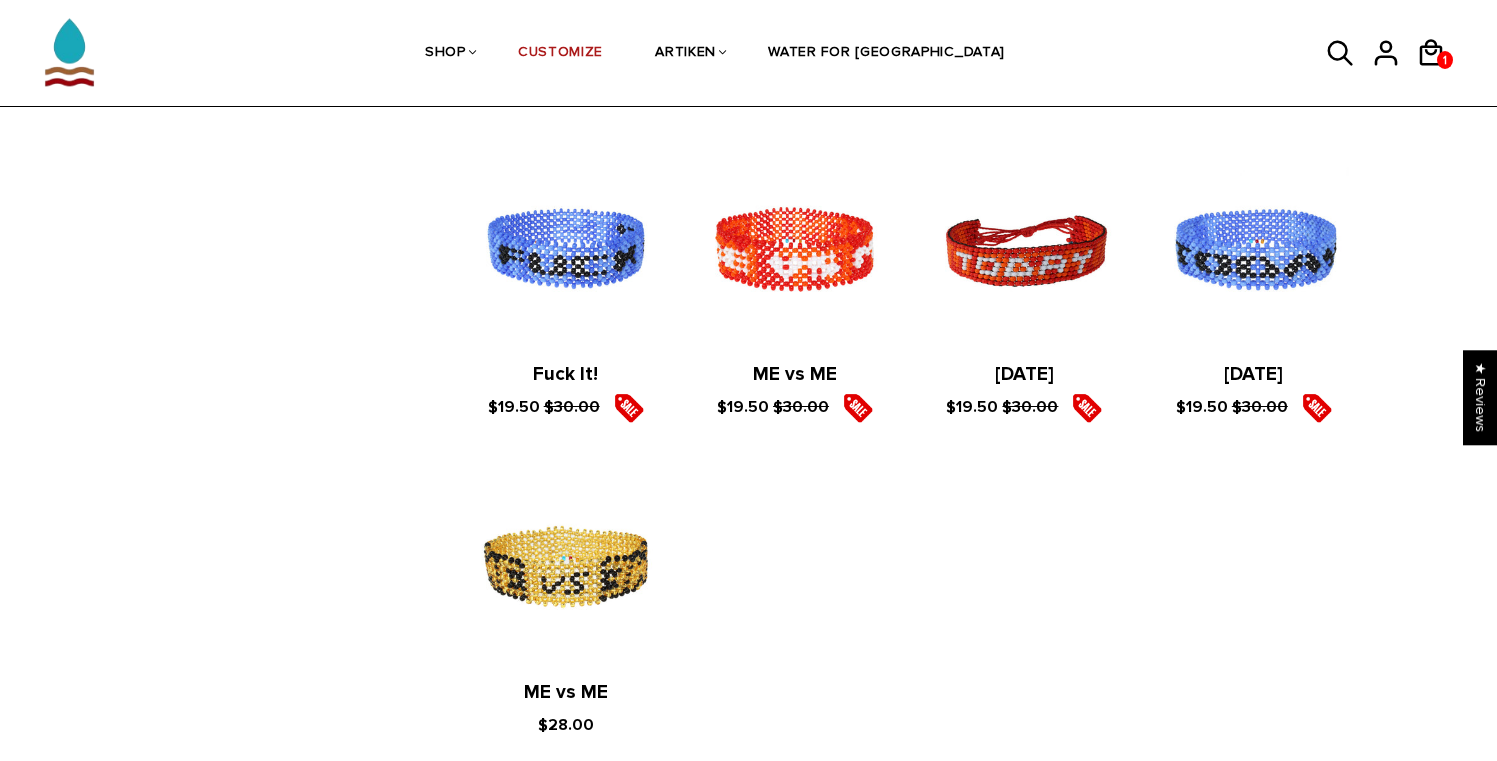 scroll, scrollTop: 2960, scrollLeft: 0, axis: vertical 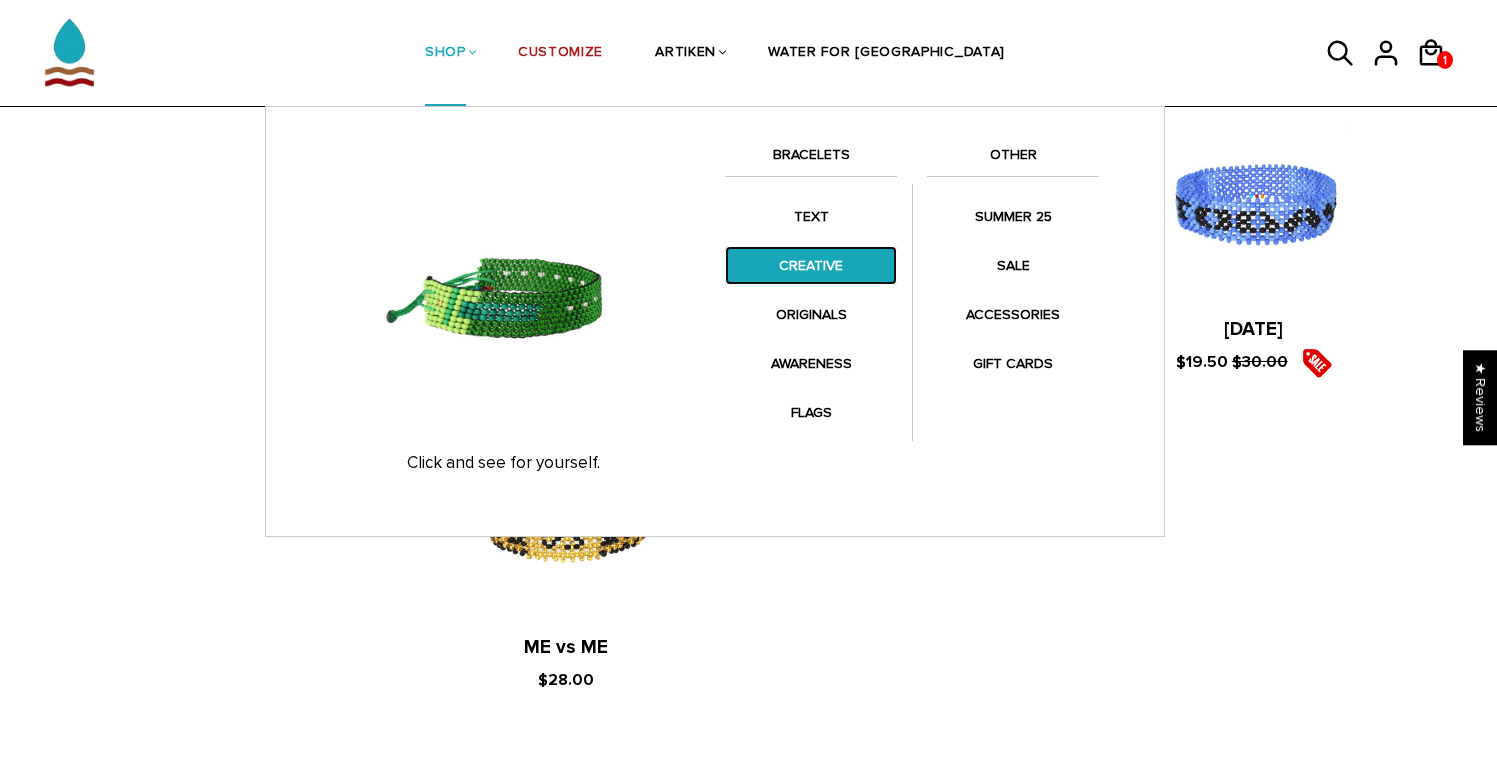 click on "CREATIVE" at bounding box center [811, 265] 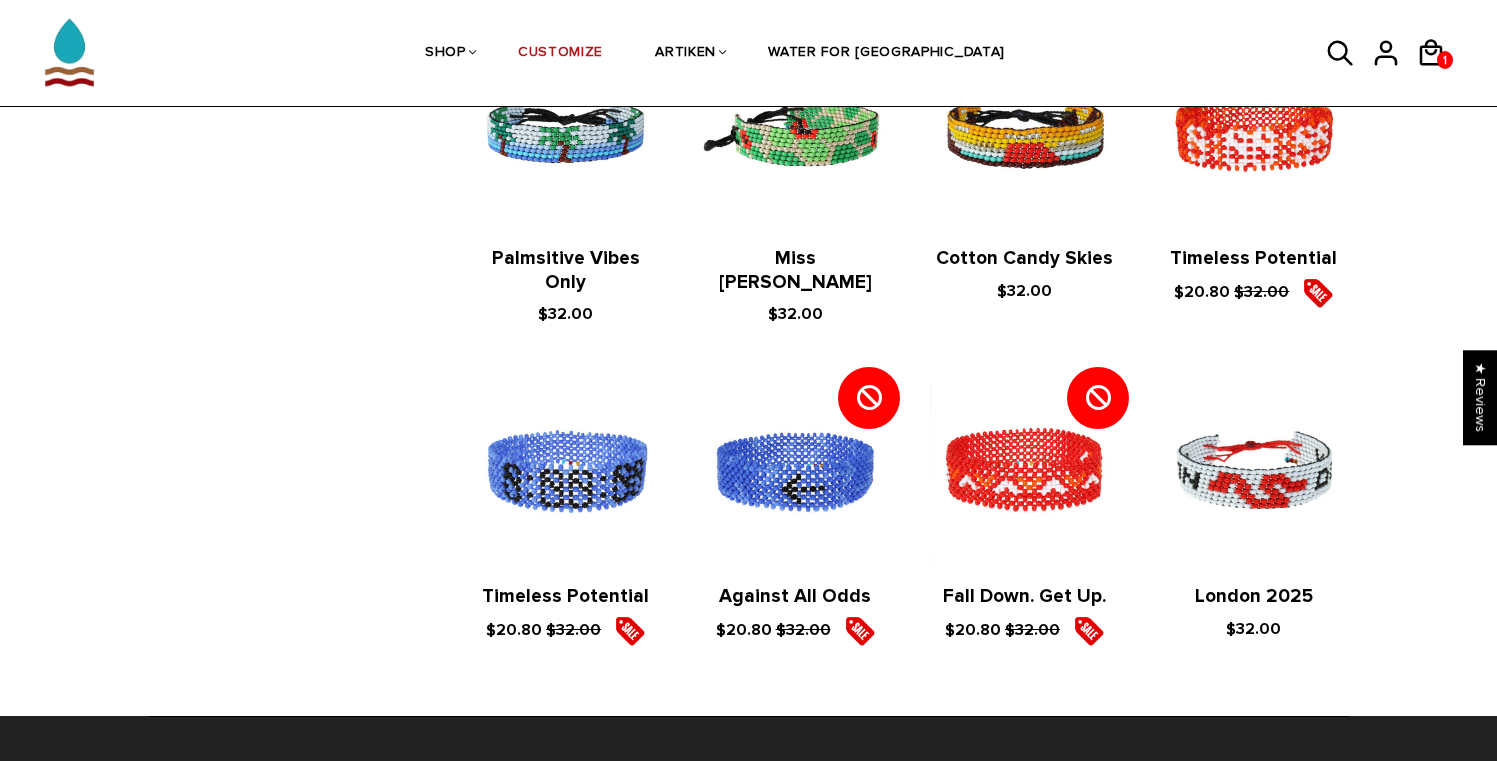 scroll, scrollTop: 1200, scrollLeft: 0, axis: vertical 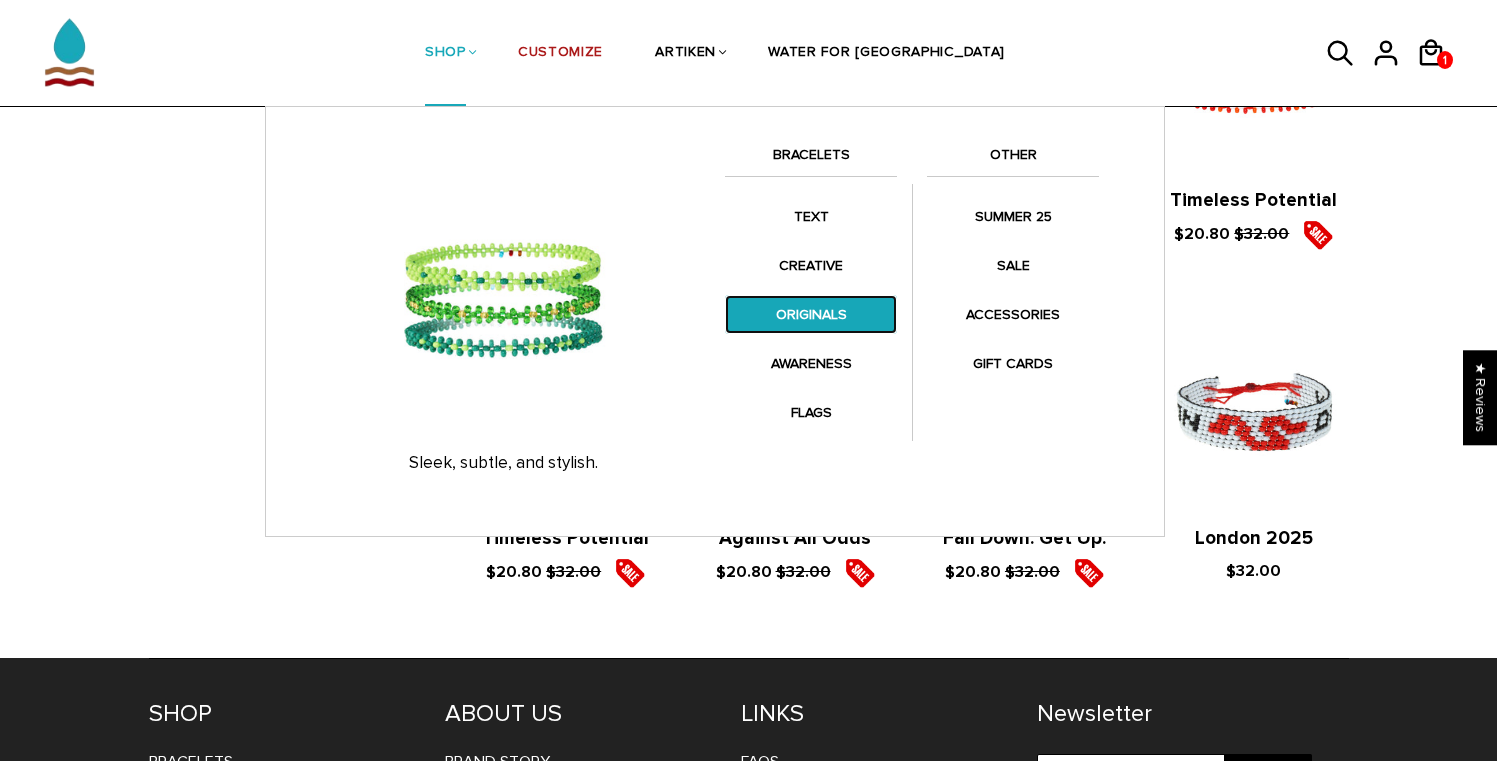 click on "ORIGINALS" at bounding box center [811, 314] 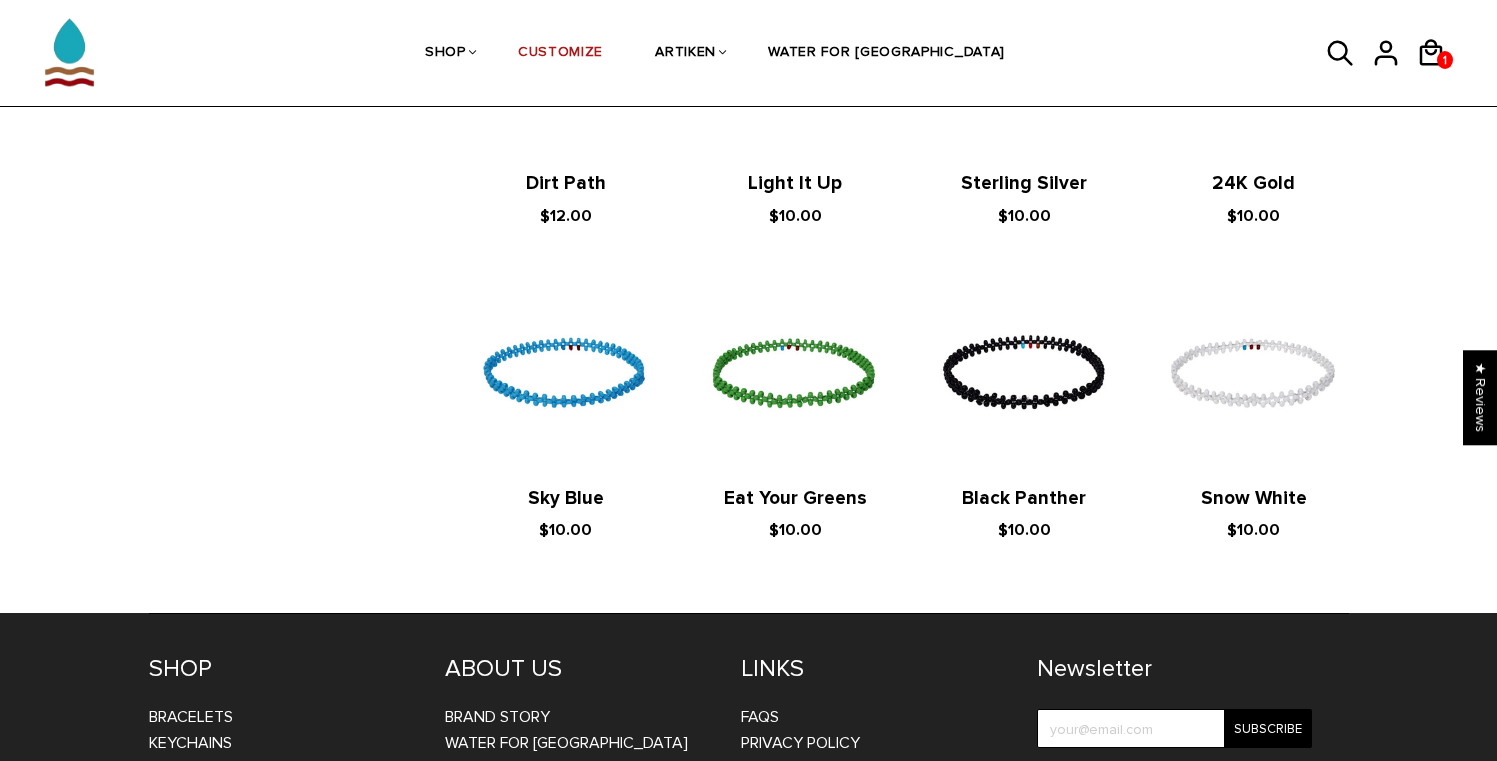 scroll, scrollTop: 1280, scrollLeft: 0, axis: vertical 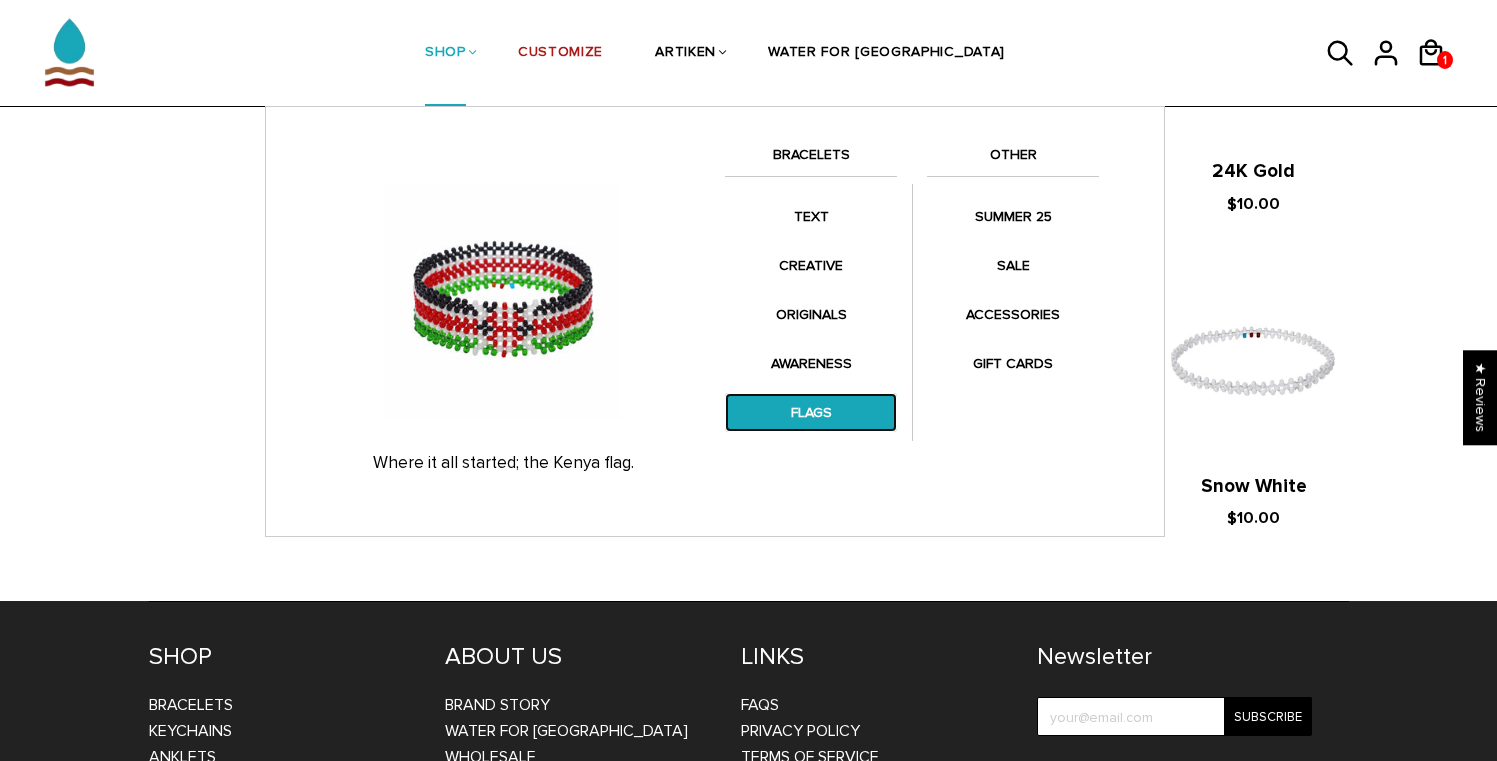 click on "FLAGS" at bounding box center (811, 412) 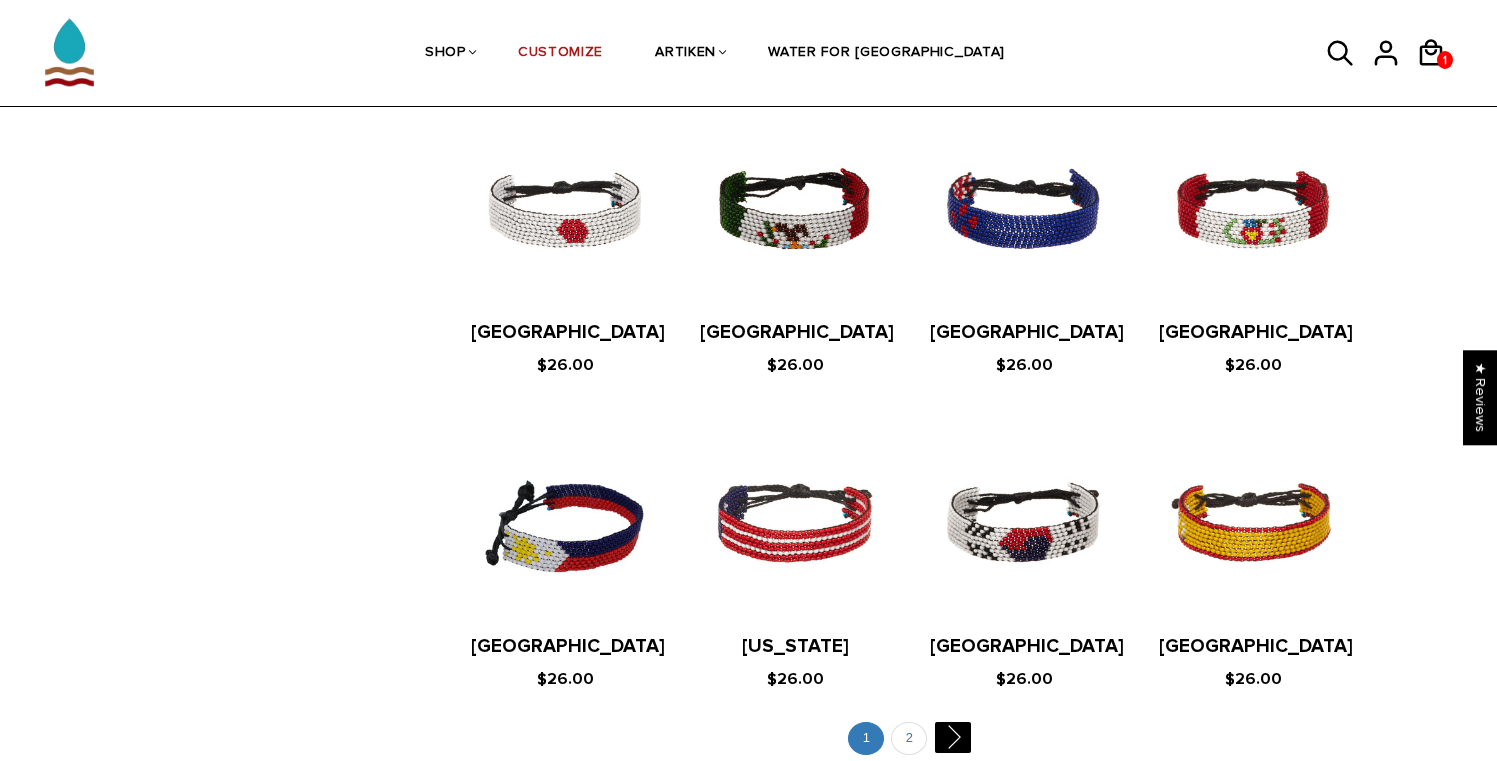 scroll, scrollTop: 3680, scrollLeft: 0, axis: vertical 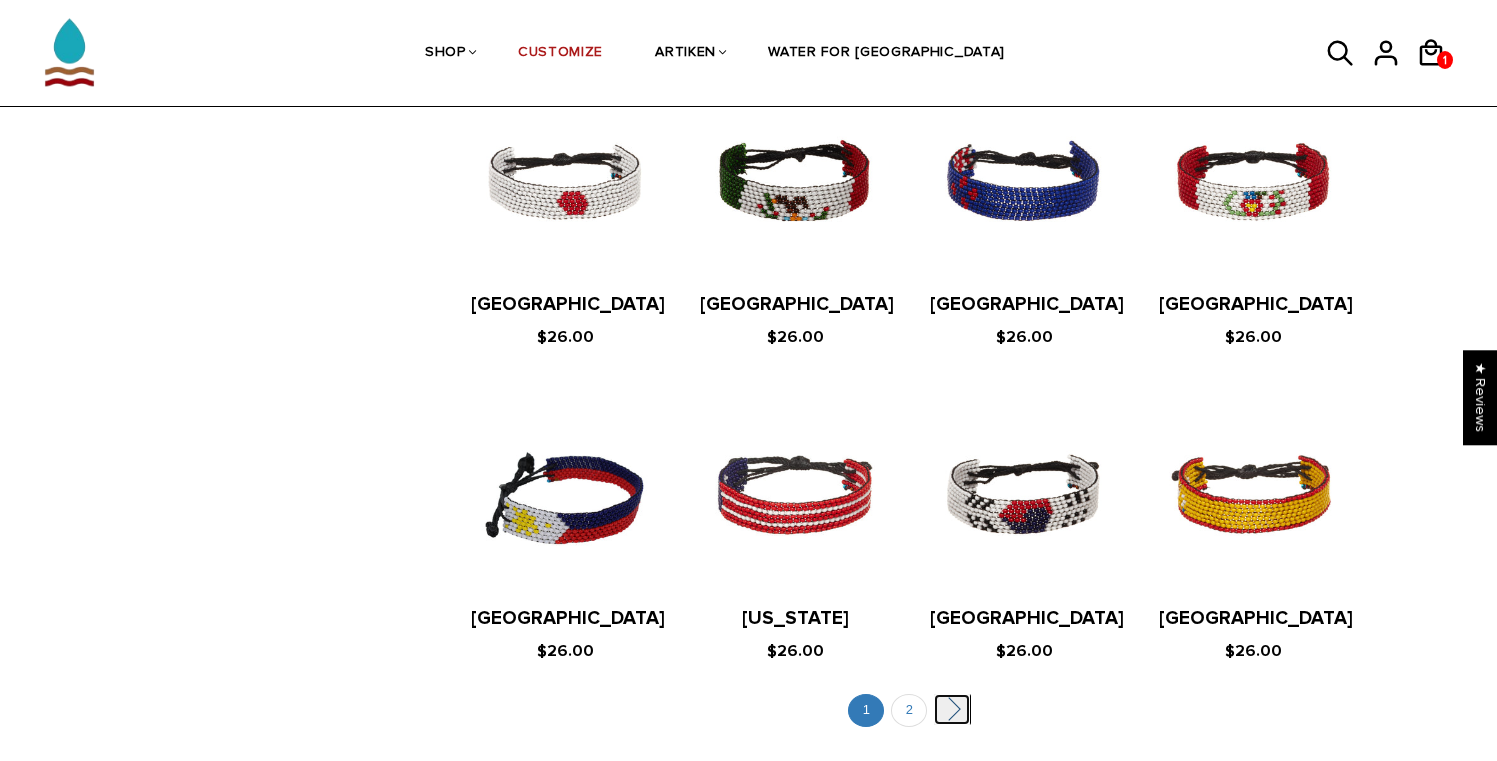 click on "" at bounding box center (952, 709) 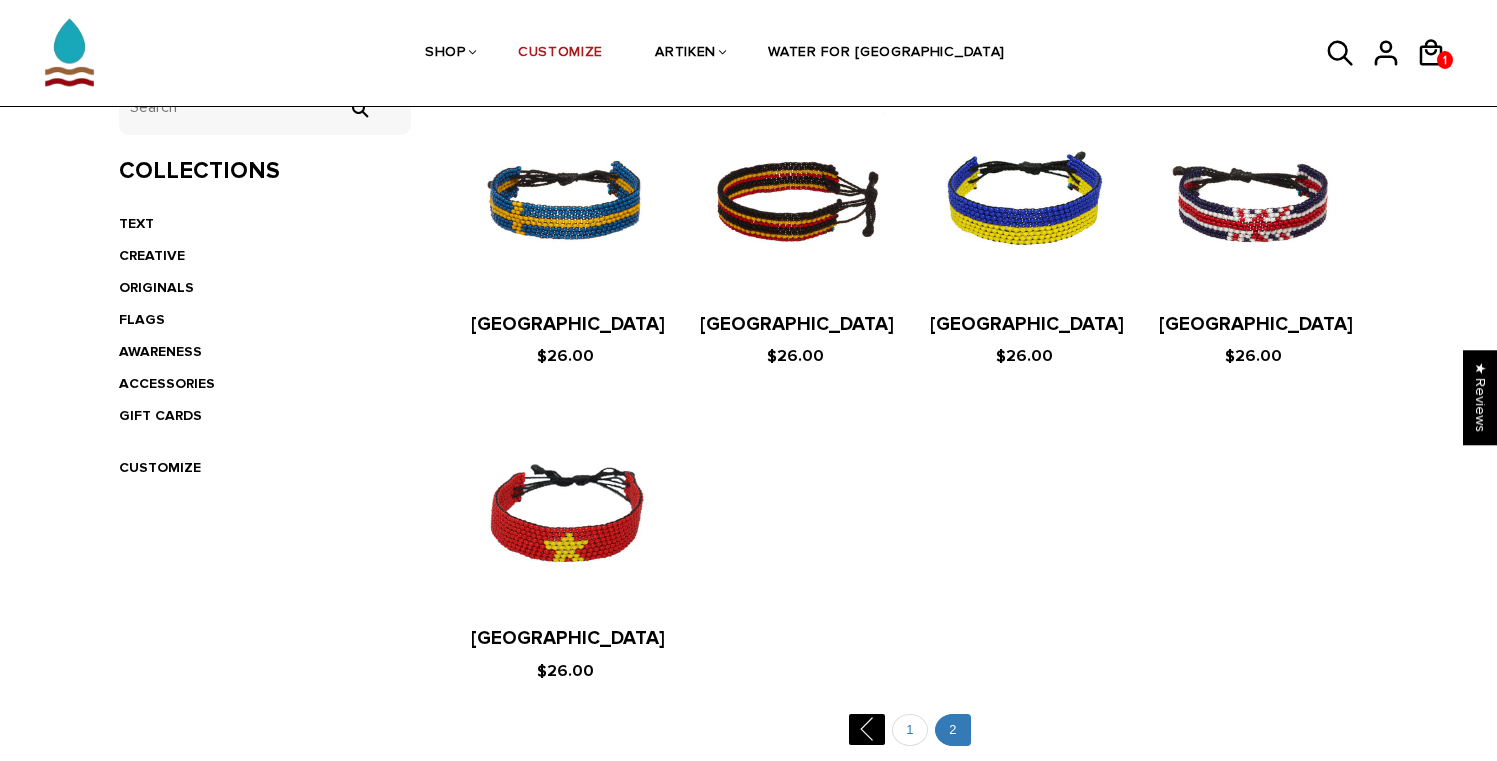 scroll, scrollTop: 480, scrollLeft: 0, axis: vertical 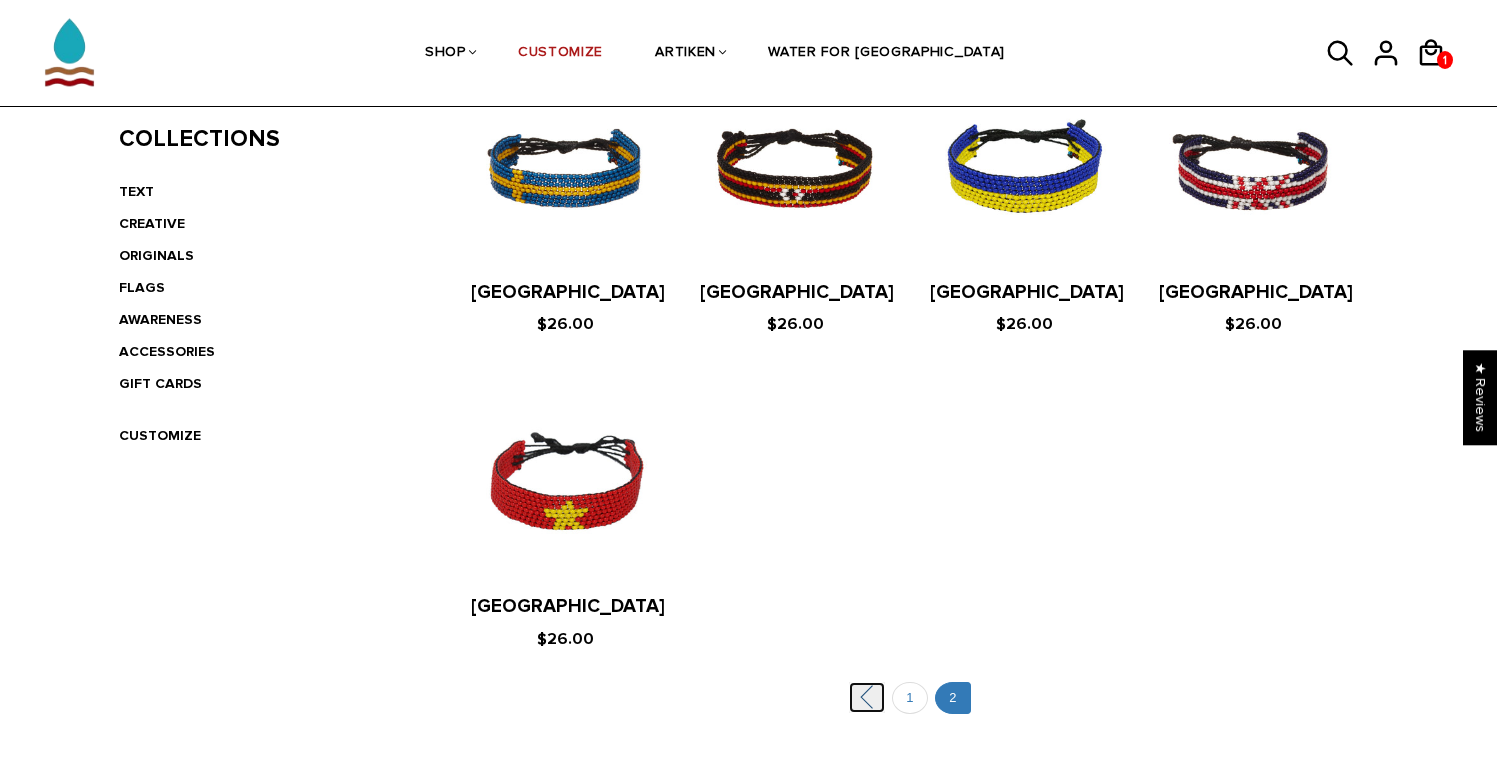 click on "" at bounding box center (867, 697) 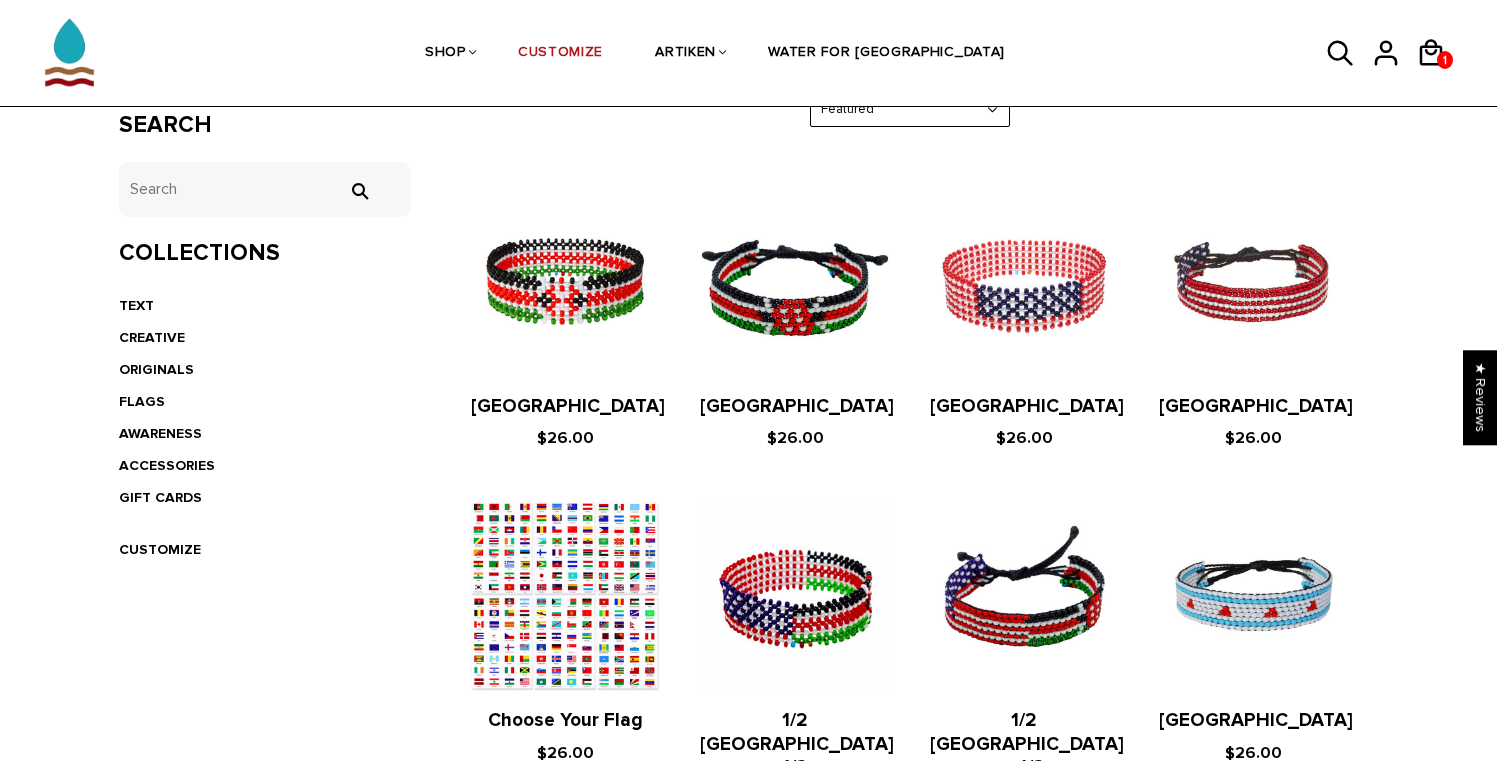 scroll, scrollTop: 400, scrollLeft: 0, axis: vertical 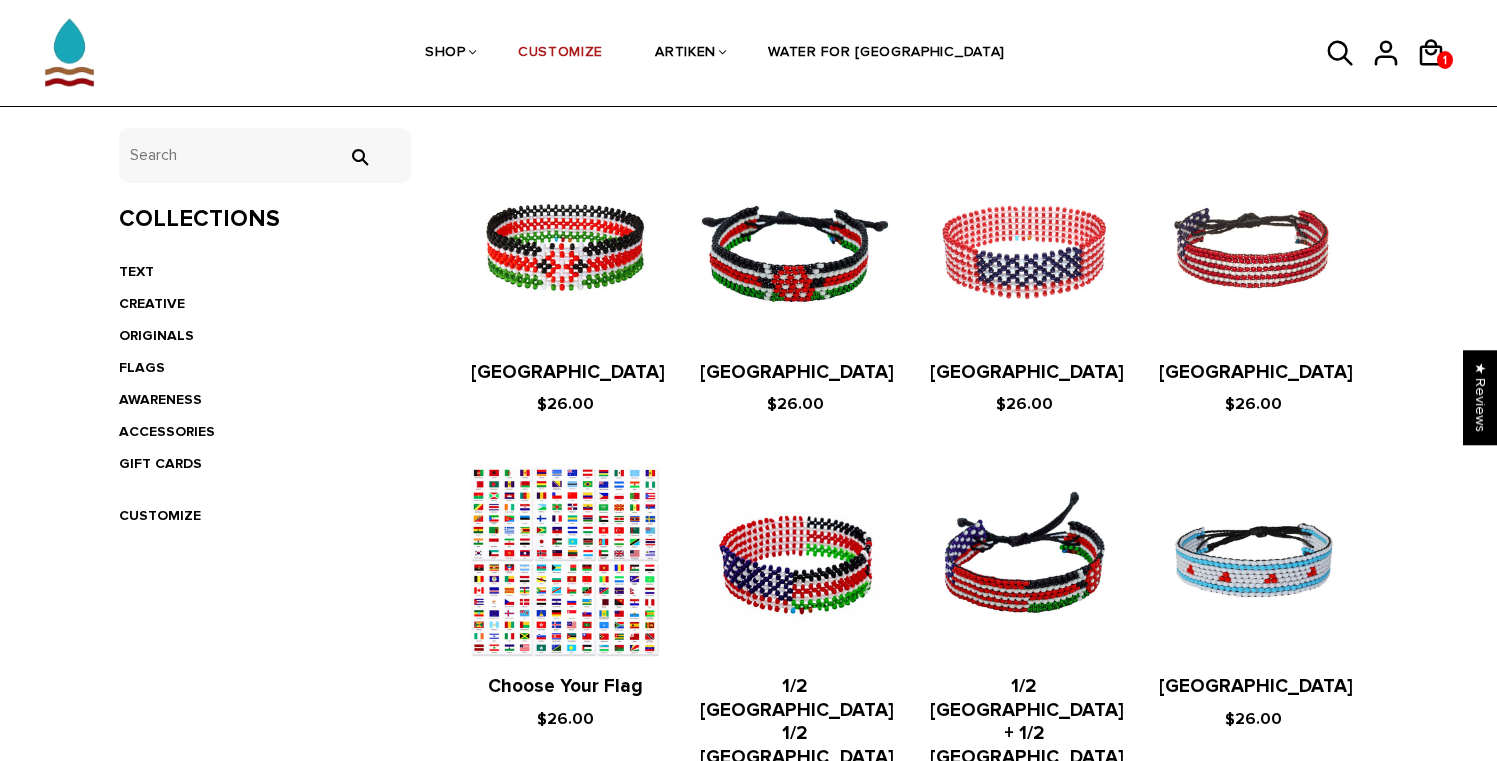 click at bounding box center (565, 561) 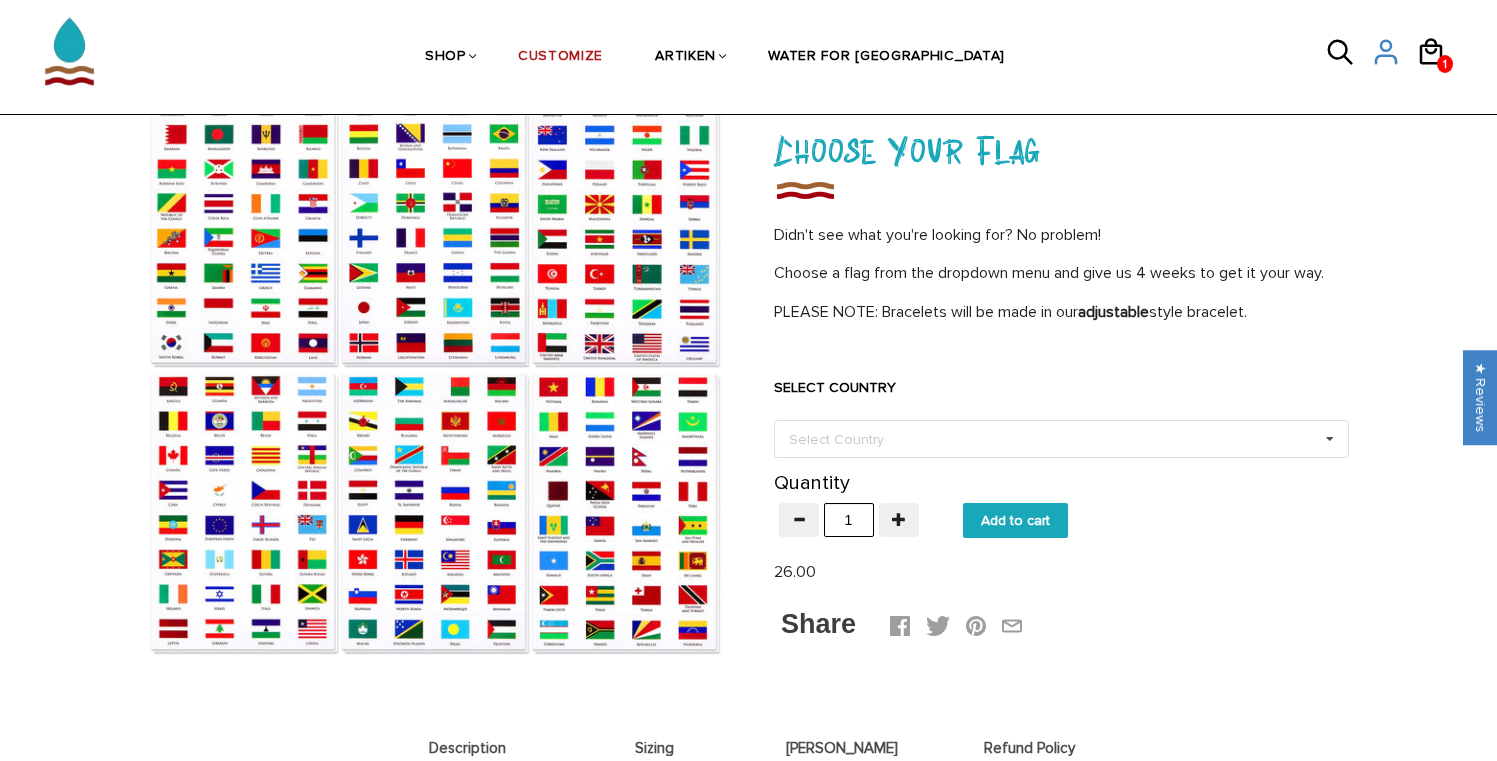 scroll, scrollTop: 160, scrollLeft: 0, axis: vertical 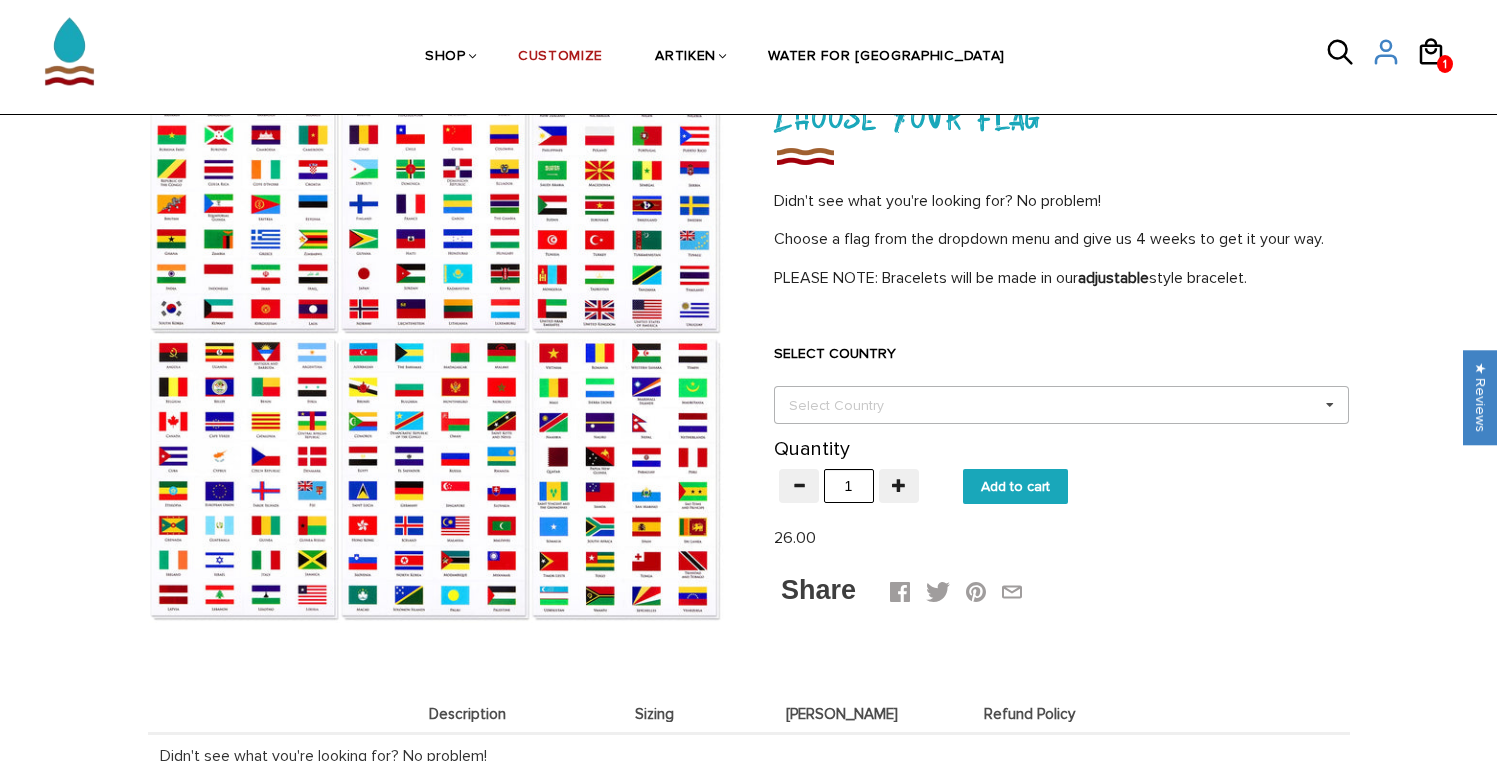 click on "Select Country" at bounding box center (848, 405) 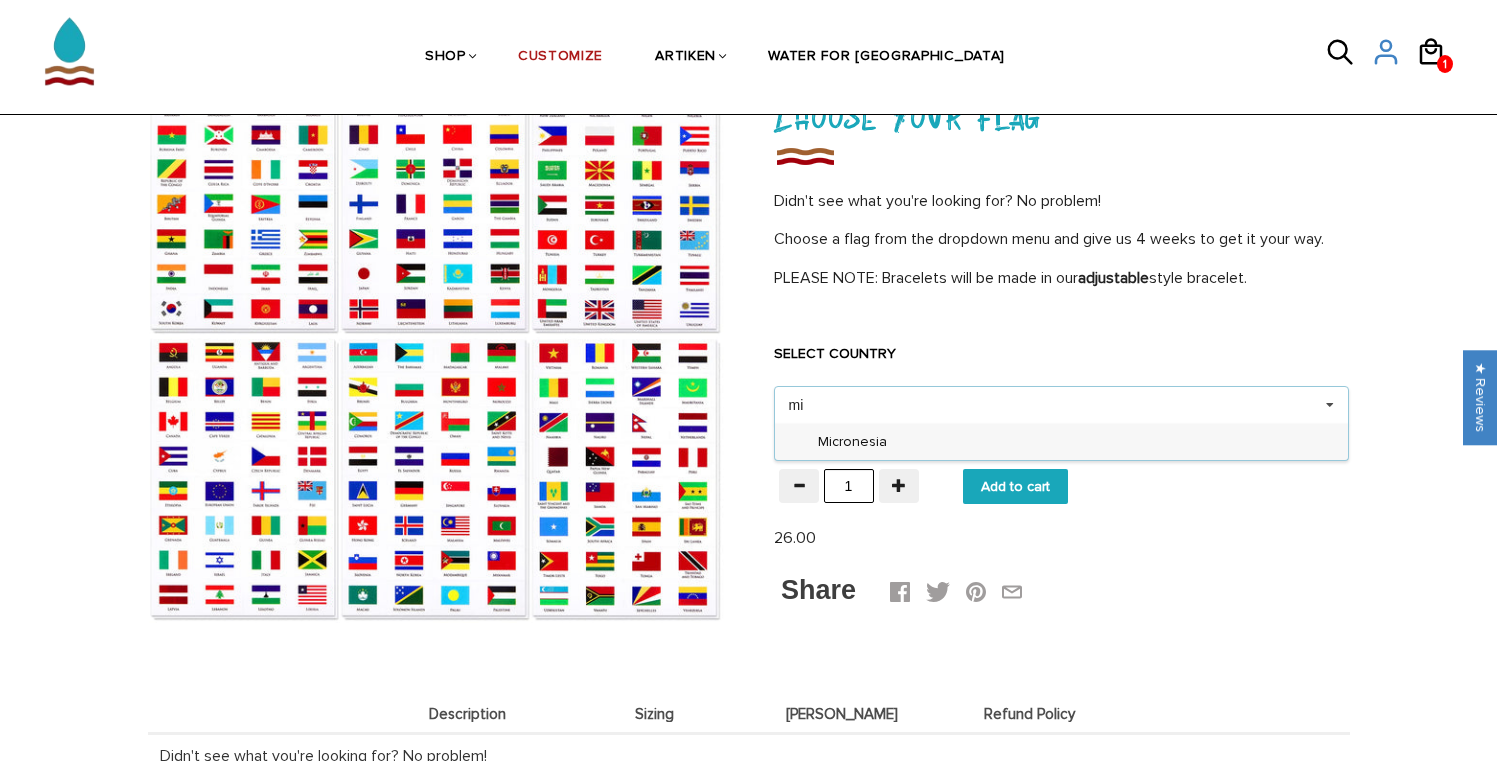 scroll, scrollTop: 0, scrollLeft: 0, axis: both 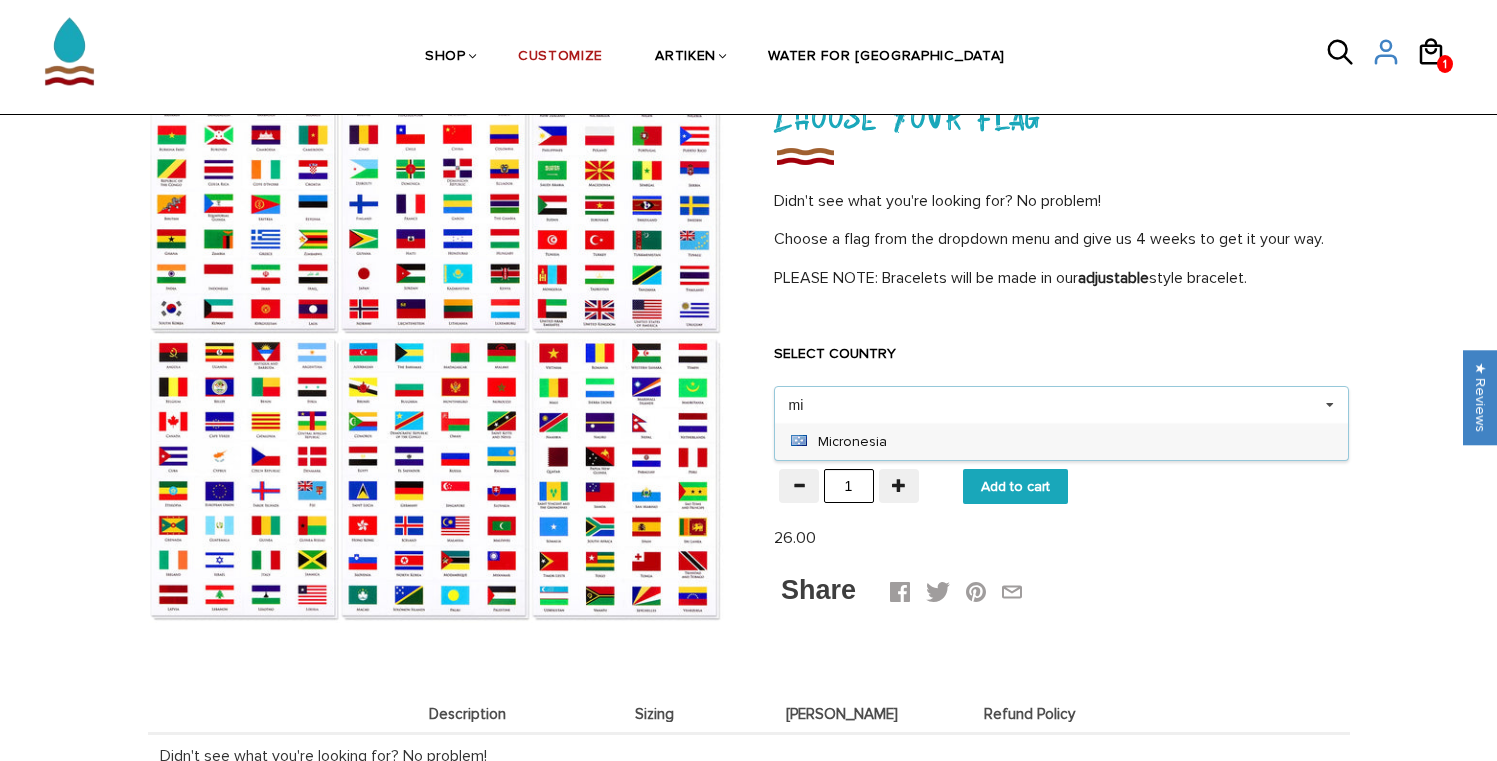 type on "m" 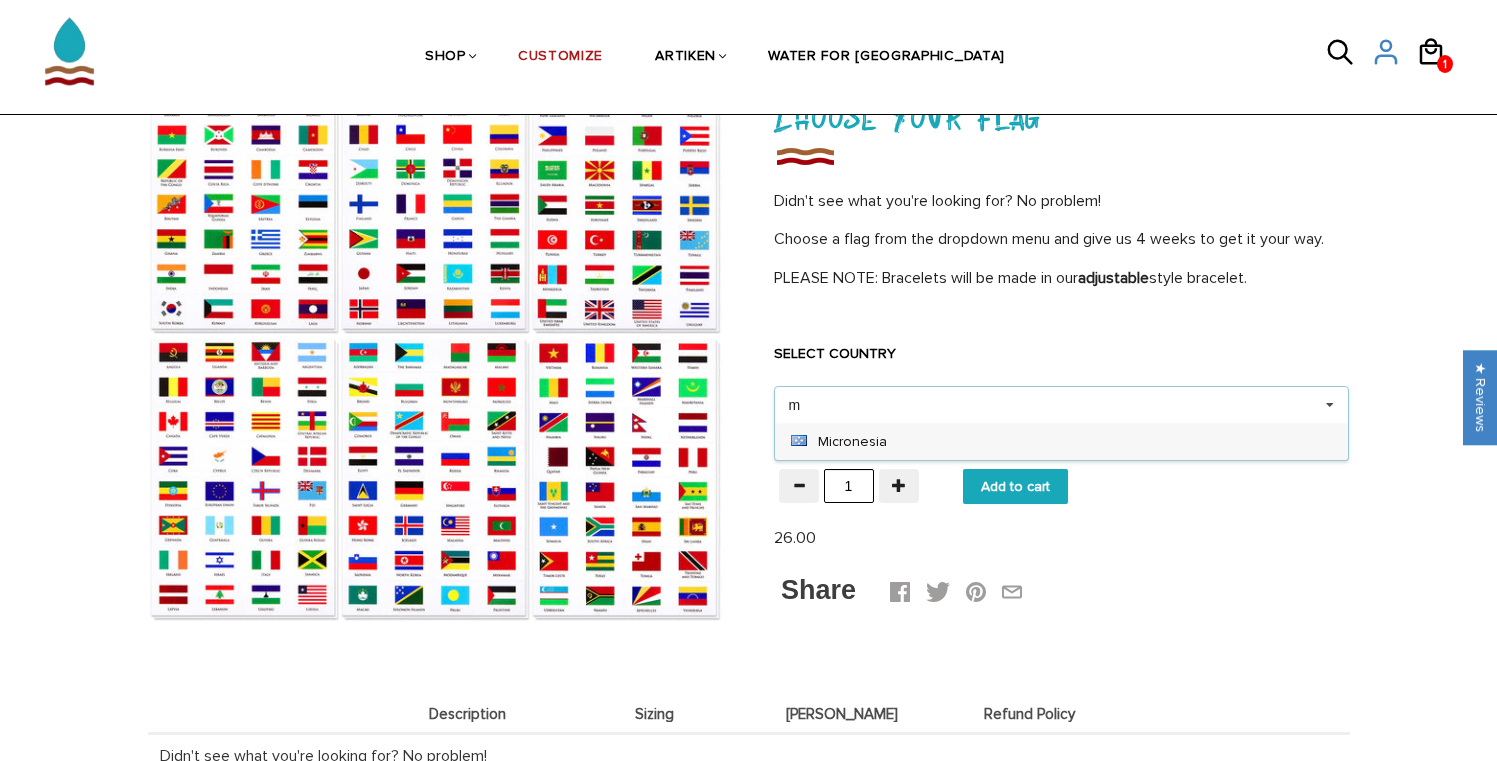 type 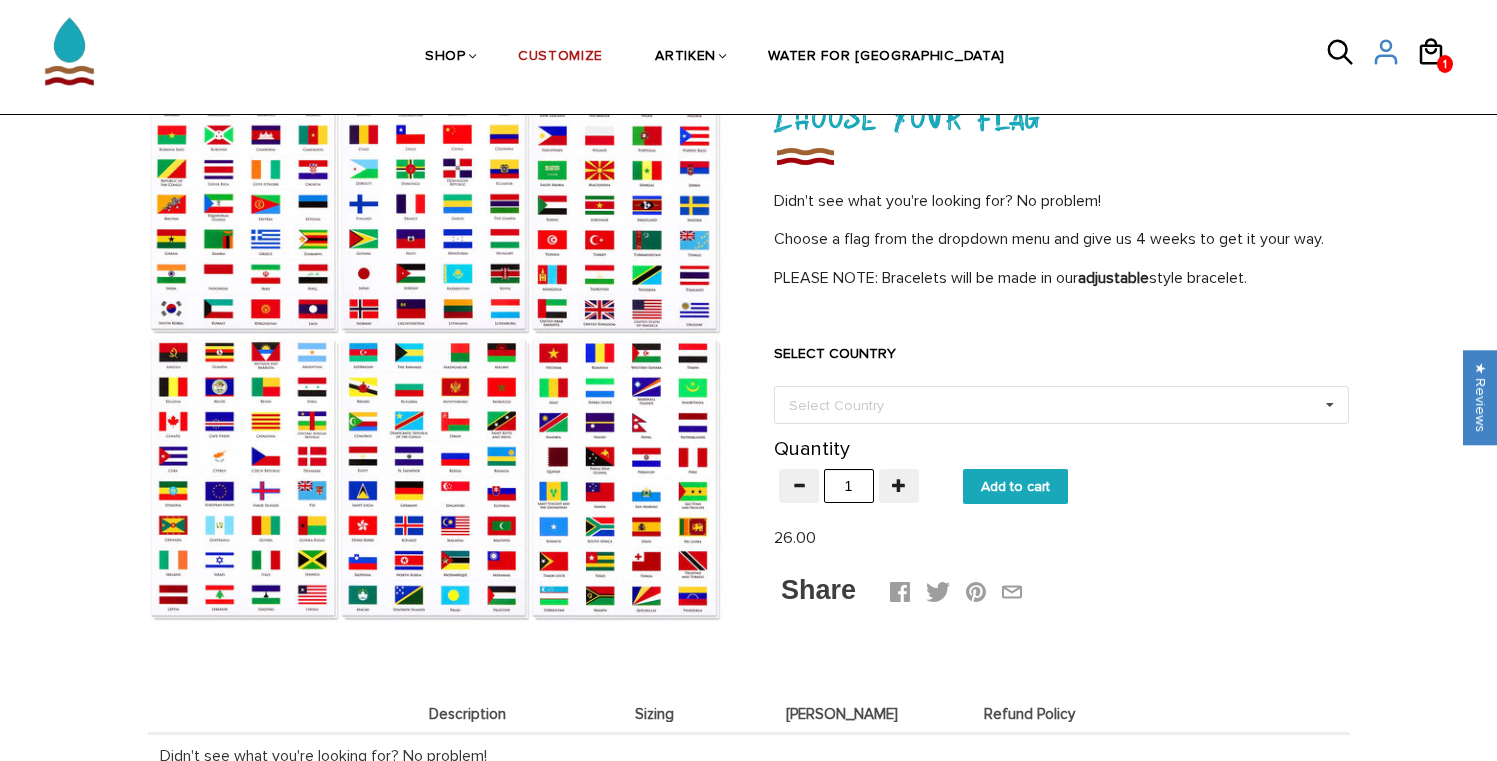 click on "SELECT COUNTRY
Select Country
Others
Afghanistan
Aland Islands
Albania
Algeria
American Samoa
Andorra
Angola
Anguilla
Antigua
Argentina
Armenia
Aruba
Australia
Austria
Azerbaijan
Bahamas
Bahrain
Bangladesh
Barbados
Belarus
Belgium
Belize
Benin
Bermuda
Bhutan
Bolivia
Bosnia
Botswana
Bouvet Island
Brazil
British Virgin Islands
Brunei
Bulgaria
Burkina Faso
Burma
Burundi
Caicos Islands
Cambodia
Cameroon
Canada
Cape Verde
Cayman Islands
Central African Republic
Chad
Chile
China
Christmas Island
Cocos Islands
Colombia
Comoros
Congo Brazzaville
Congo
Cook Islands
Costa Rica
Cote Divoire
Croatia
Cuba
Cyprus
Czech Republic
Denmark
Djibouti
Dominica
Dominican Republic
Ecuador
Egypt
El Salvador
England
Equatorial Guinea
Eritrea
Estonia
Ethiopia
European Union
Fiji" at bounding box center [1061, 368] 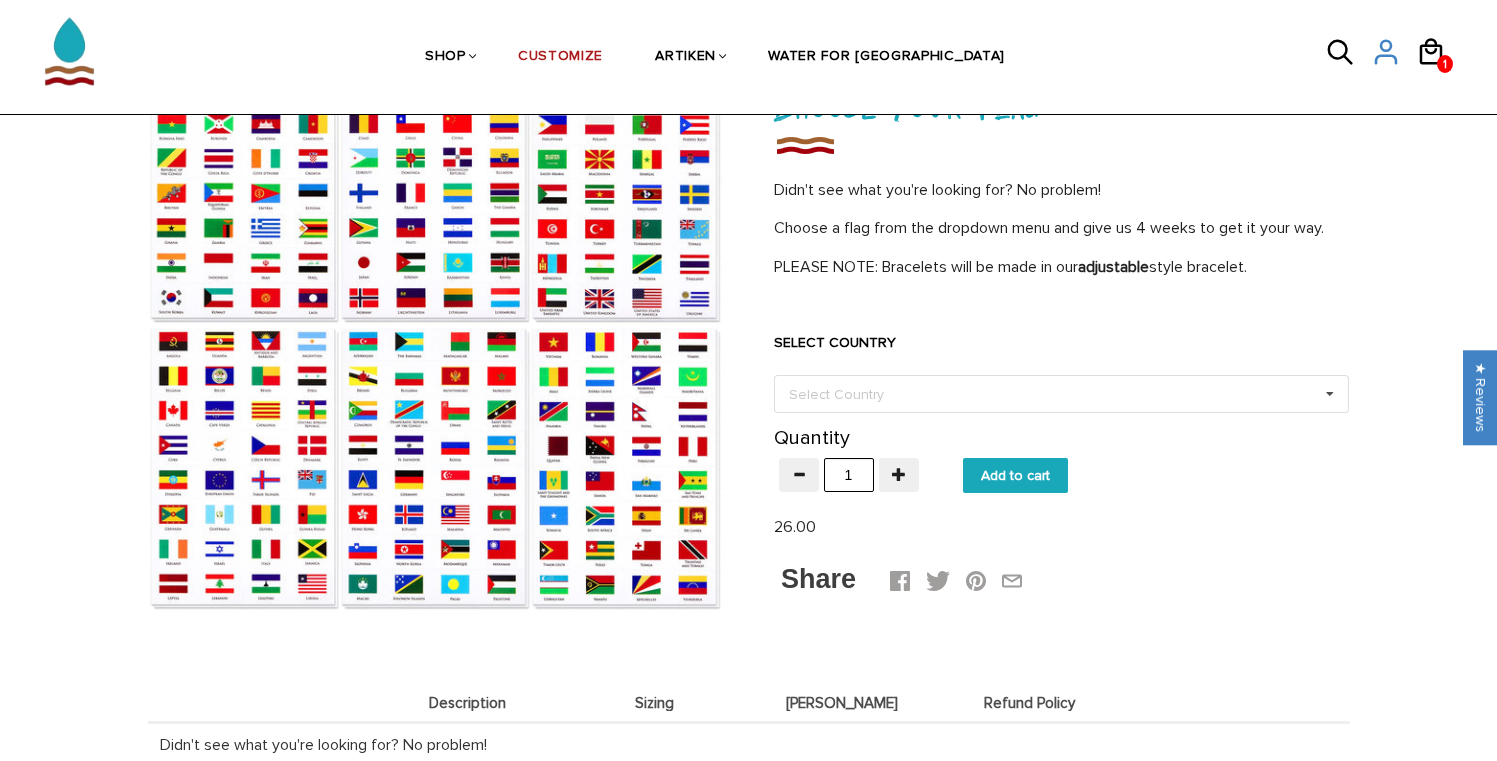 scroll, scrollTop: 160, scrollLeft: 0, axis: vertical 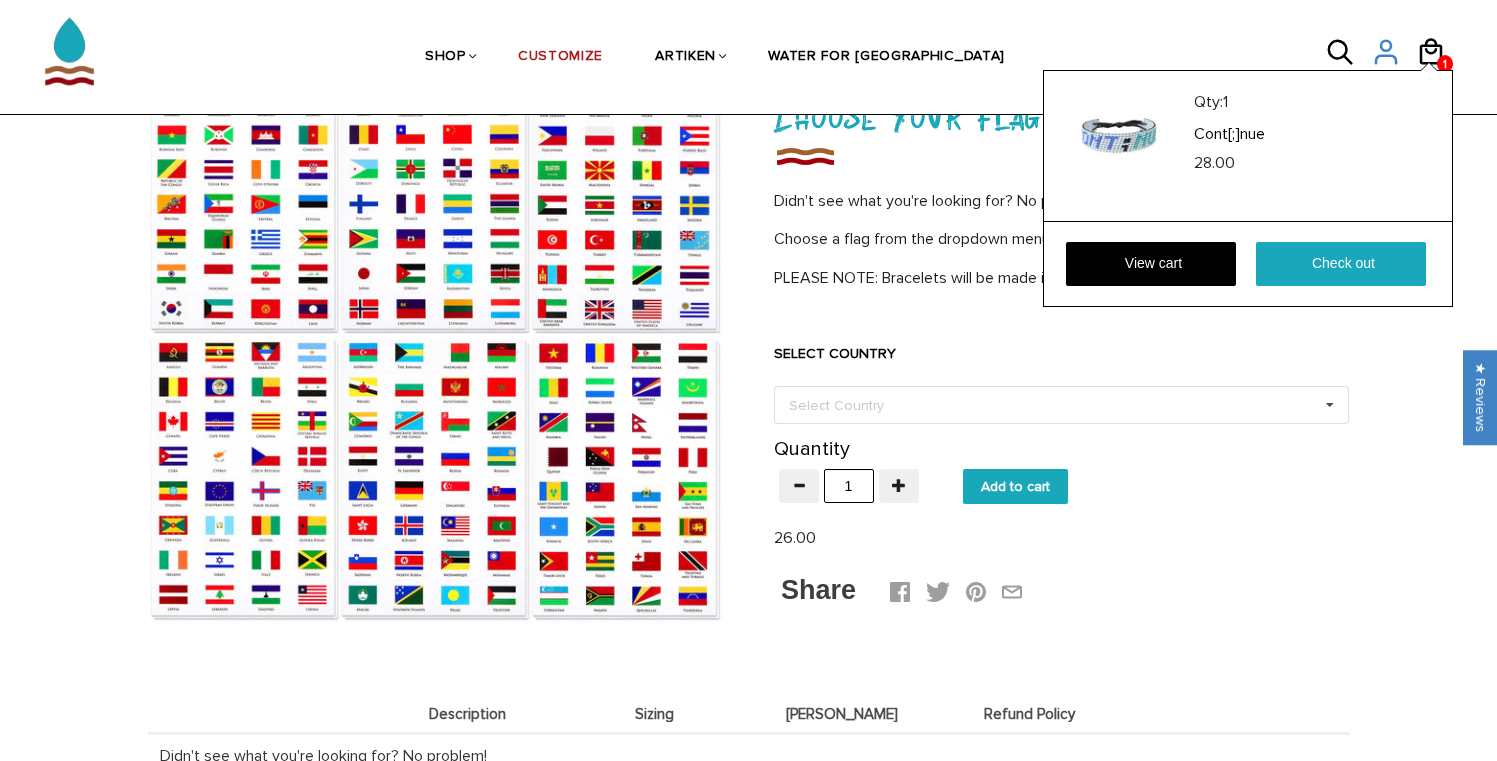 click on "Qty:  1
Cont[;]nue
28.00
View cart
Check out" at bounding box center [1248, 188] 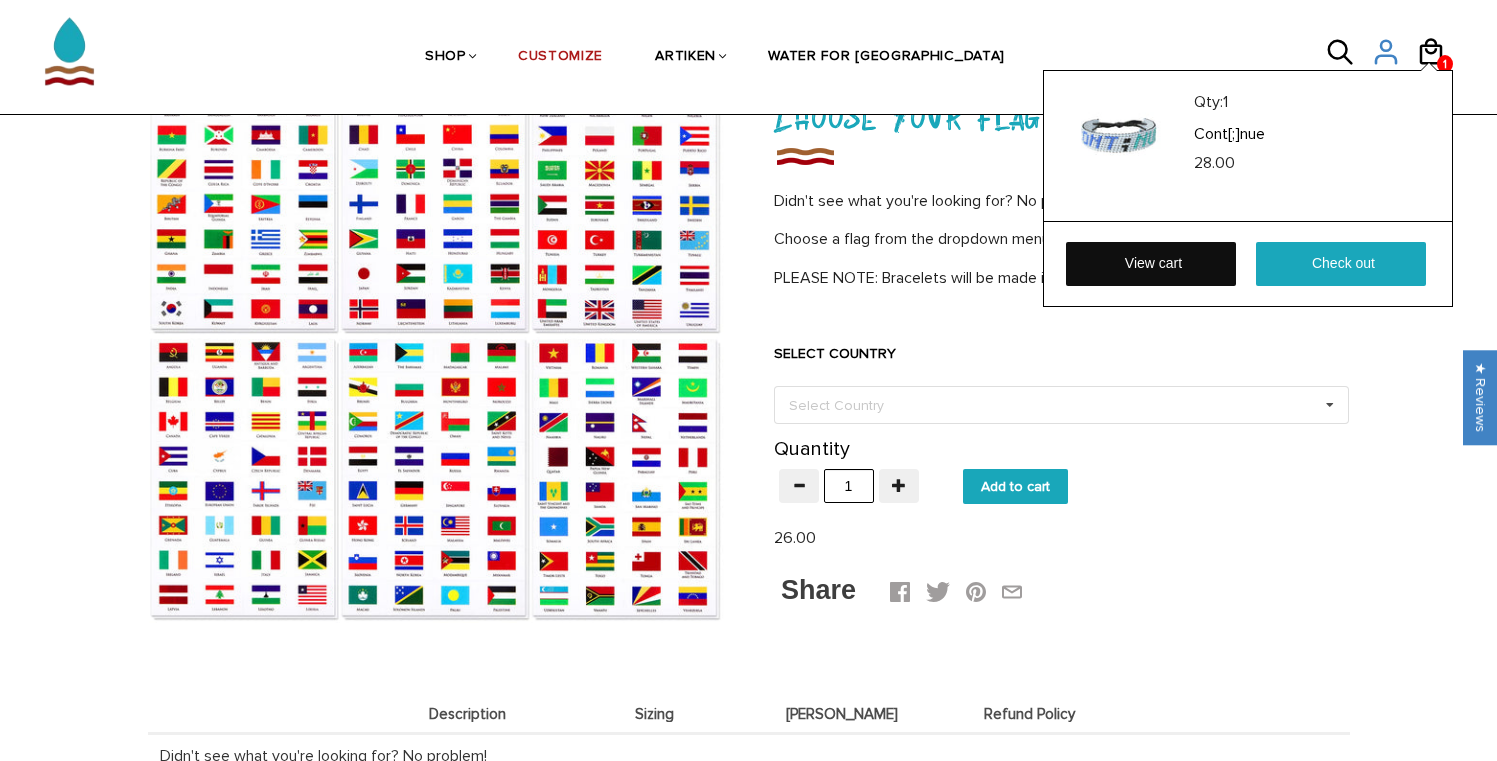 click on "View cart" at bounding box center (1151, 264) 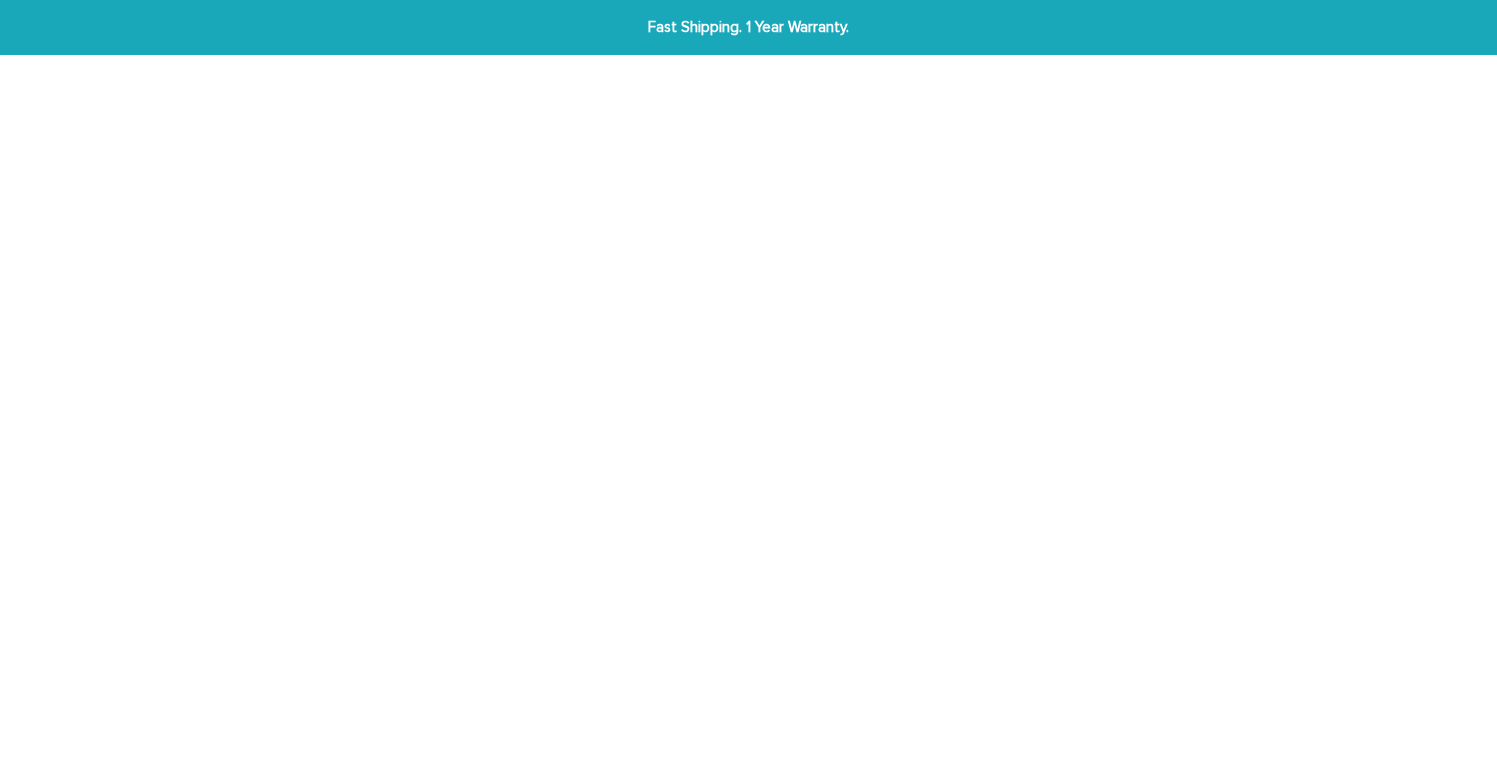 scroll, scrollTop: 0, scrollLeft: 0, axis: both 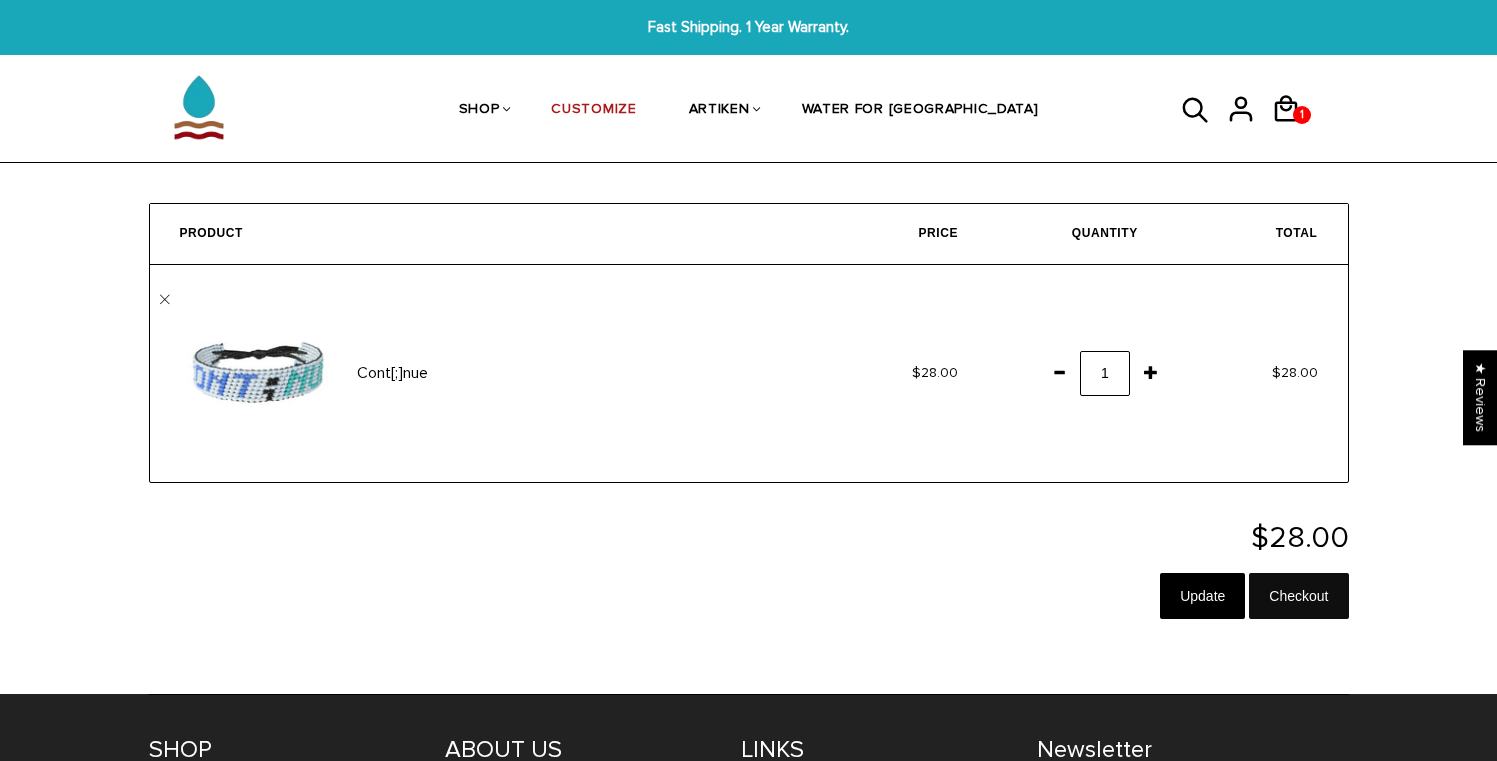 click on "Checkout" at bounding box center (1298, 596) 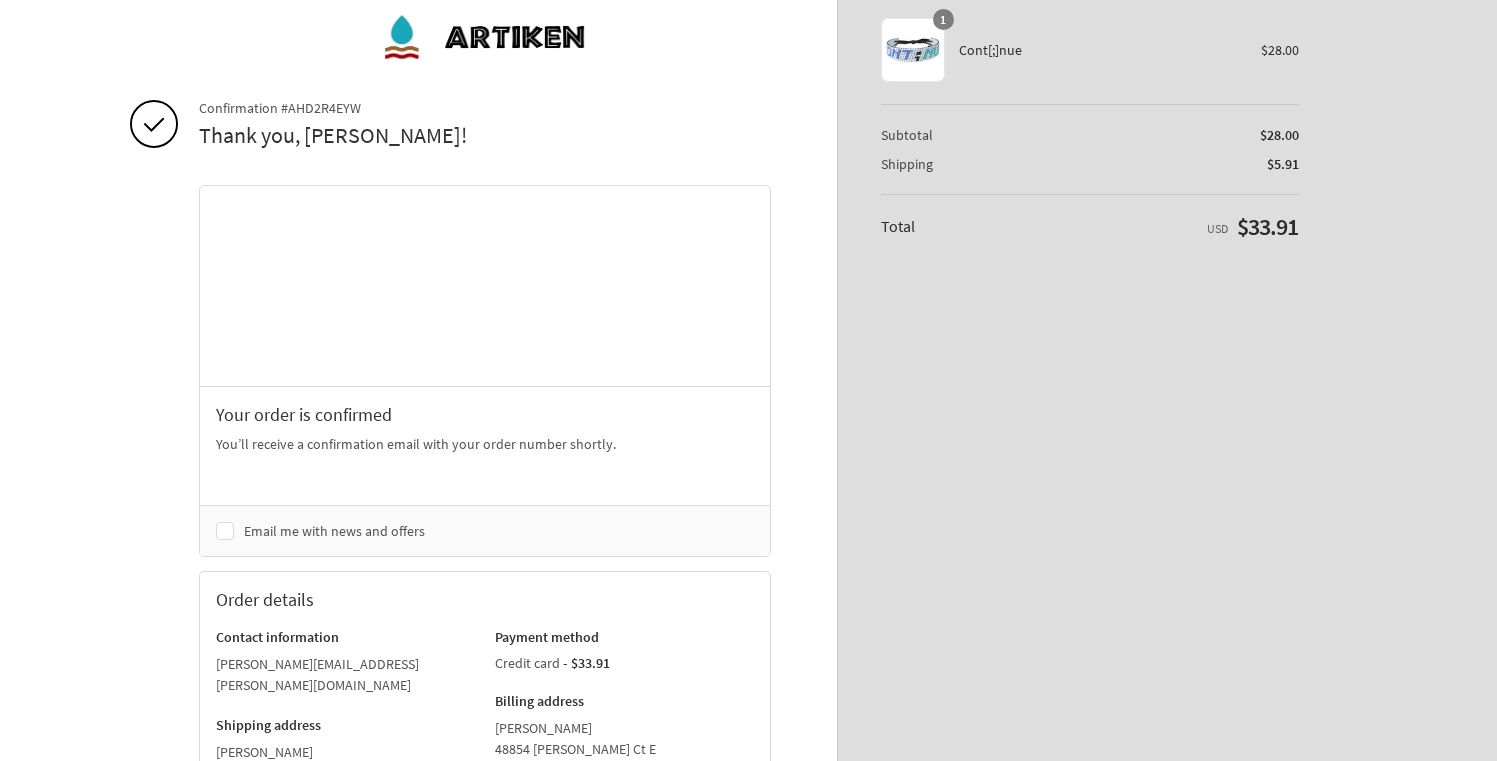 scroll, scrollTop: 0, scrollLeft: 0, axis: both 